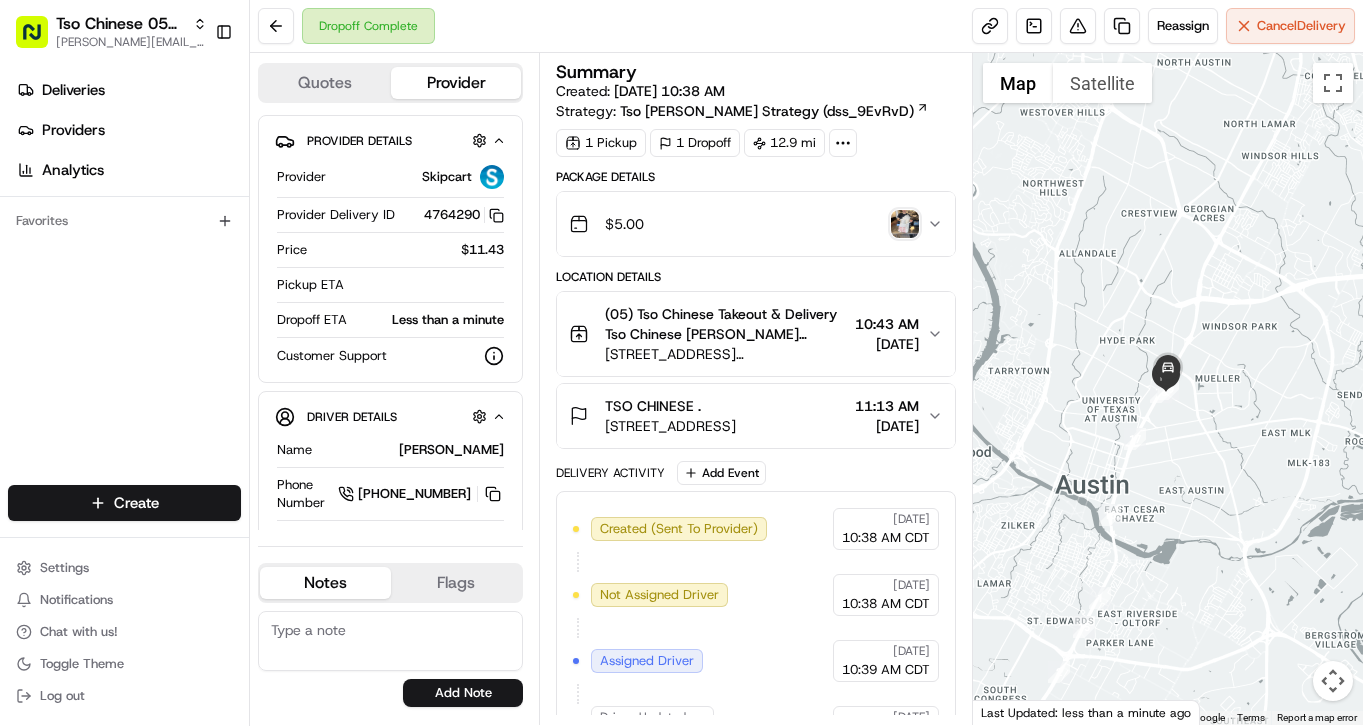 scroll, scrollTop: 0, scrollLeft: 0, axis: both 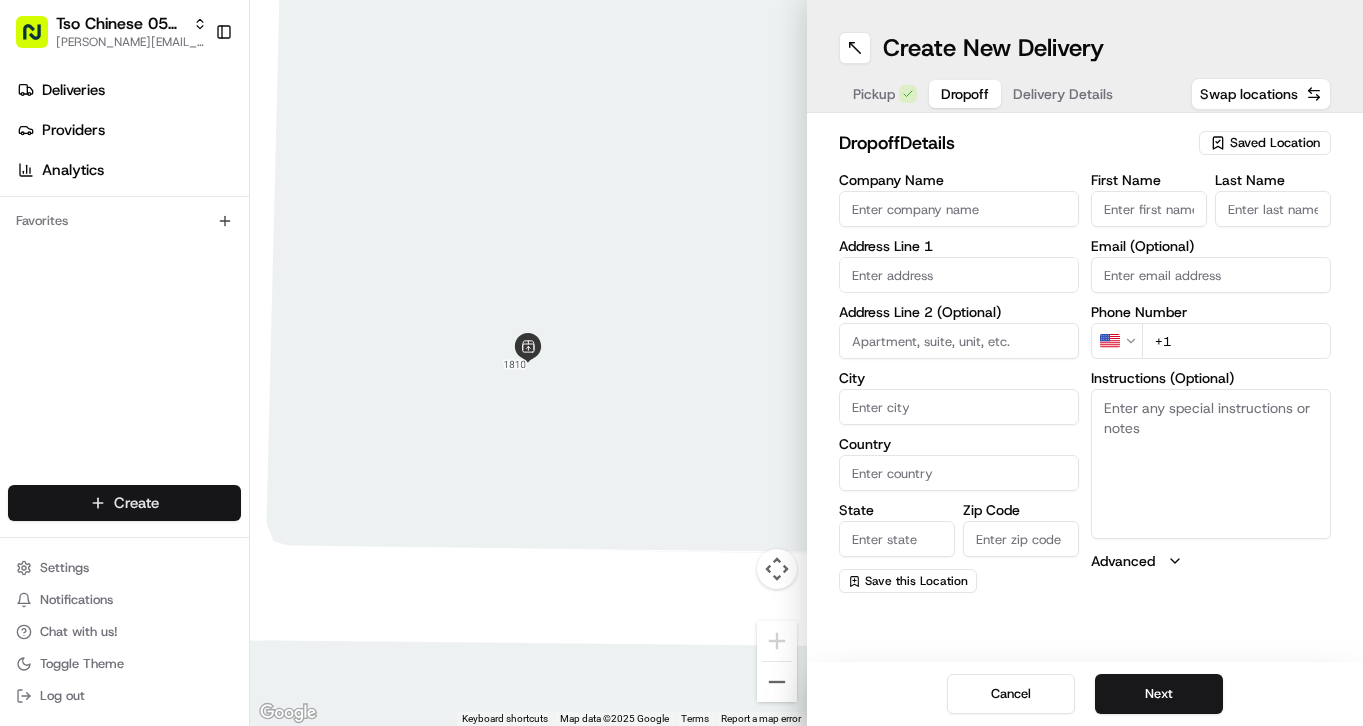click on "Tso Chinese 05 Menchaca [EMAIL_ADDRESS][DOMAIN_NAME] Toggle Sidebar Deliveries Providers Analytics Favorites Main Menu Members & Organization Organization Users Roles Preferences Customization Tracking Orchestration Automations Dispatch Strategy Locations Pickup Locations Dropoff Locations Billing Billing Refund Requests Integrations Notification Triggers Webhooks API Keys Request Logs Create Settings Notifications Chat with us! Toggle Theme Log out ← Move left → Move right ↑ Move up ↓ Move down + Zoom in - Zoom out Home Jump left by 75% End Jump right by 75% Page Up Jump up by 75% Page Down Jump down by 75% To navigate, press the arrow keys. Keyboard shortcuts Map Data Map data ©2025 Google Map data ©2025 Google 2 m  Click to toggle between metric and imperial units Terms Report a map error Create New Delivery Pickup Dropoff Delivery Details Swap locations dropoff  Details Saved Location Company Name Address Line 1 Address Line 2 (Optional) City Country State Zip Code Save this Location [GEOGRAPHIC_DATA]" at bounding box center [681, 363] 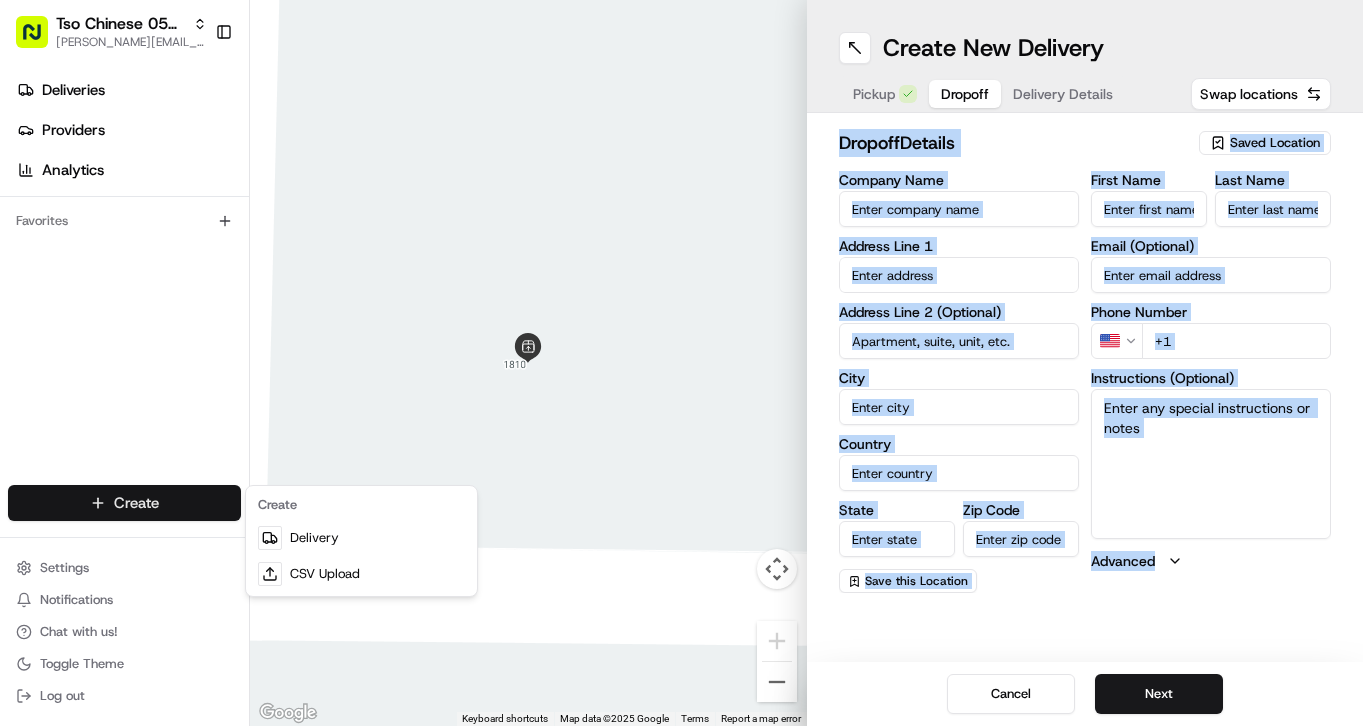 click on "Tso Chinese 05 Menchaca [EMAIL_ADDRESS][DOMAIN_NAME] Toggle Sidebar Deliveries Providers Analytics Favorites Main Menu Members & Organization Organization Users Roles Preferences Customization Tracking Orchestration Automations Dispatch Strategy Locations Pickup Locations Dropoff Locations Billing Billing Refund Requests Integrations Notification Triggers Webhooks API Keys Request Logs Create Settings Notifications Chat with us! Toggle Theme Log out ← Move left → Move right ↑ Move up ↓ Move down + Zoom in - Zoom out Home Jump left by 75% End Jump right by 75% Page Up Jump up by 75% Page Down Jump down by 75% To navigate, press the arrow keys. Keyboard shortcuts Map Data Map data ©2025 Google Map data ©2025 Google 2 m  Click to toggle between metric and imperial units Terms Report a map error Create New Delivery Pickup Dropoff Delivery Details Swap locations dropoff  Details Saved Location Company Name Address Line 1 Address Line 2 (Optional) City Country State Zip Code Save this Location [GEOGRAPHIC_DATA]" at bounding box center [681, 363] 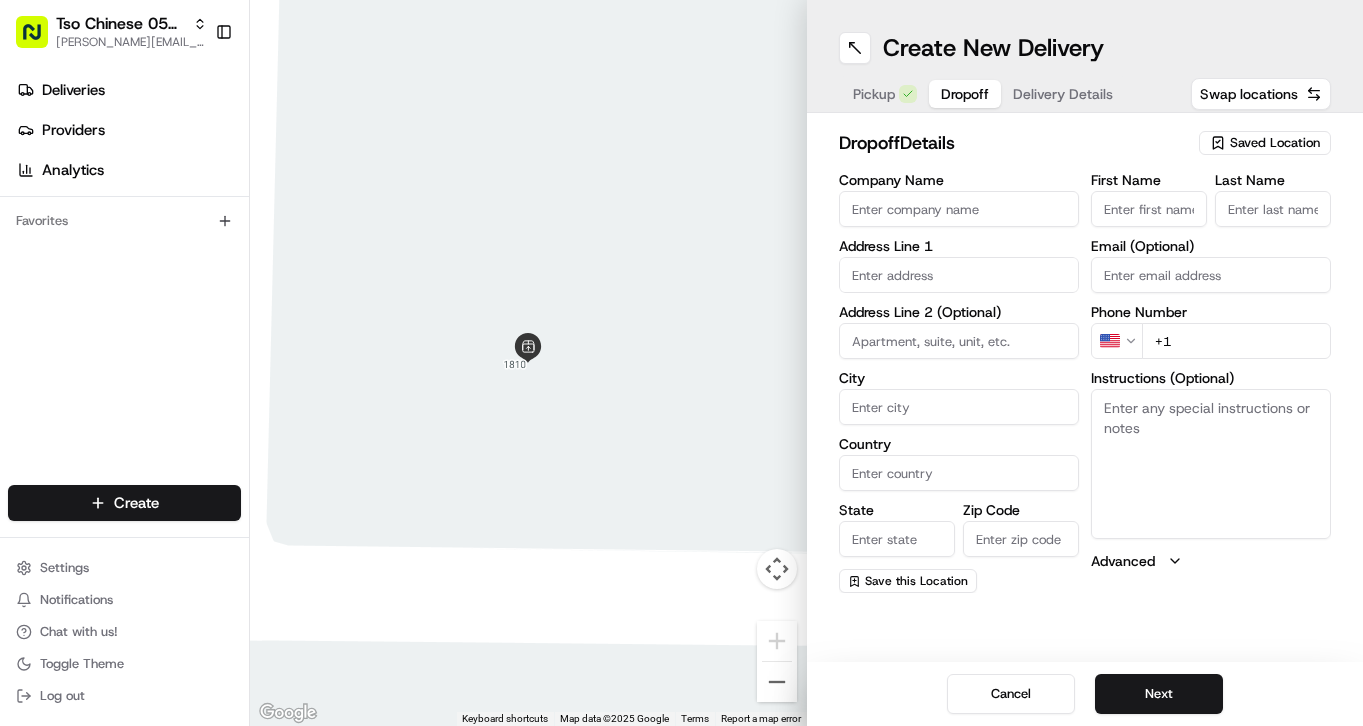 click on "dropoff  Details" at bounding box center (1013, 143) 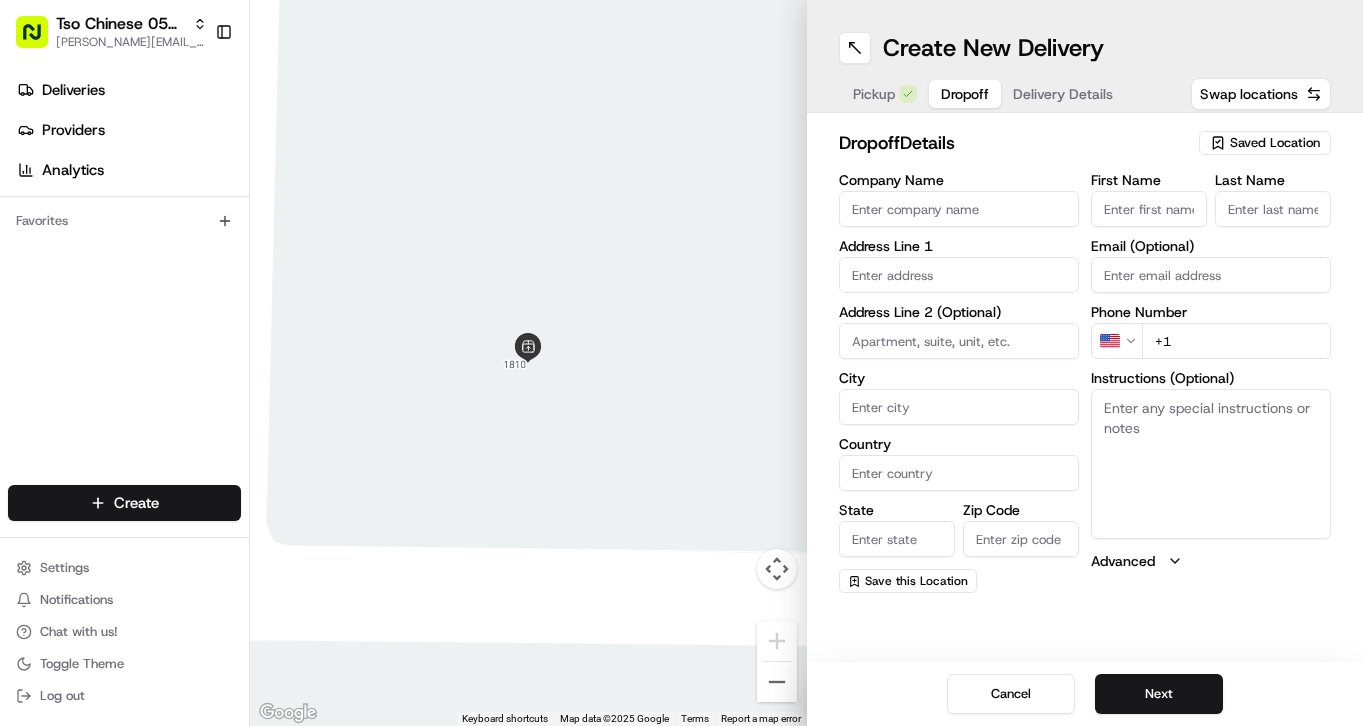 click on "Saved Location" at bounding box center (1275, 143) 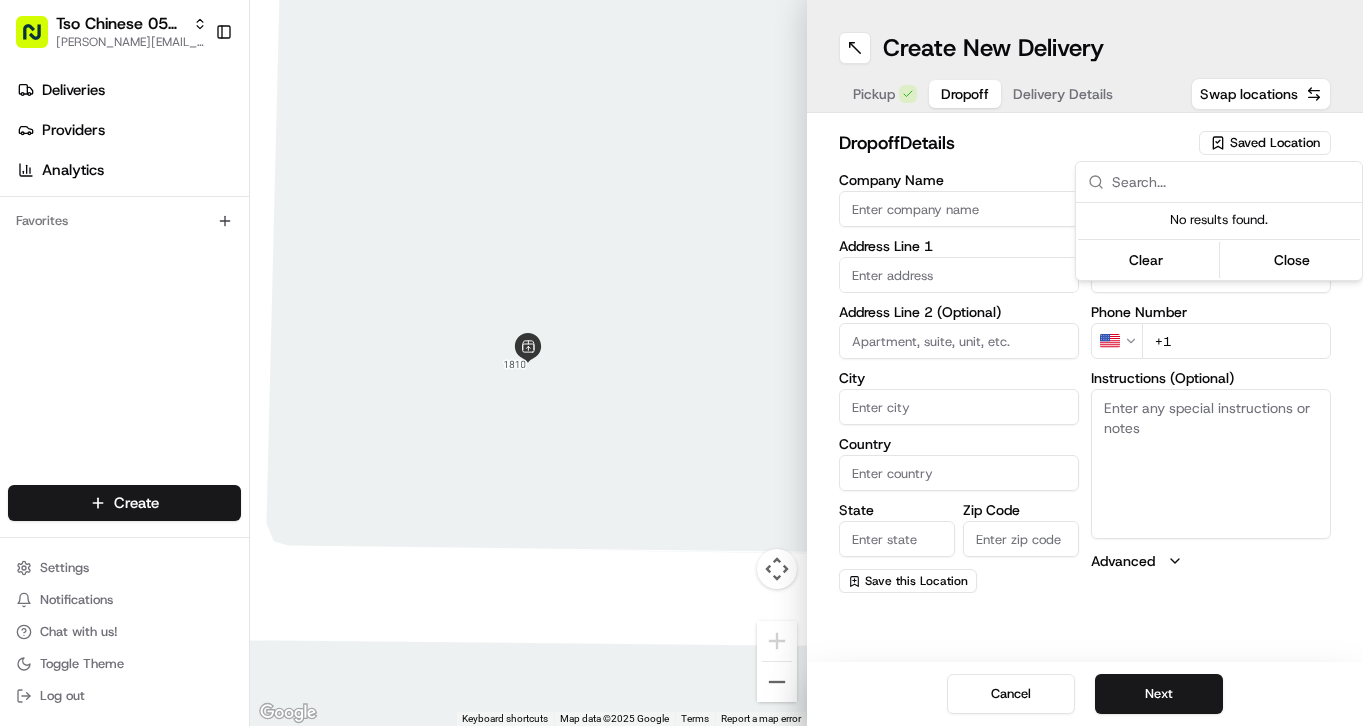 click on "Tso Chinese 05 Menchaca [EMAIL_ADDRESS][DOMAIN_NAME] Toggle Sidebar Deliveries Providers Analytics Favorites Main Menu Members & Organization Organization Users Roles Preferences Customization Tracking Orchestration Automations Dispatch Strategy Locations Pickup Locations Dropoff Locations Billing Billing Refund Requests Integrations Notification Triggers Webhooks API Keys Request Logs Create Settings Notifications Chat with us! Toggle Theme Log out ← Move left → Move right ↑ Move up ↓ Move down + Zoom in - Zoom out Home Jump left by 75% End Jump right by 75% Page Up Jump up by 75% Page Down Jump down by 75% To navigate, press the arrow keys. Keyboard shortcuts Map Data Map data ©2025 Google Map data ©2025 Google 2 m  Click to toggle between metric and imperial units Terms Report a map error Create New Delivery Pickup Dropoff Delivery Details Swap locations dropoff  Details Saved Location Company Name Address Line 1 Address Line 2 (Optional) City Country State Zip Code Save this Location [GEOGRAPHIC_DATA]" at bounding box center [681, 363] 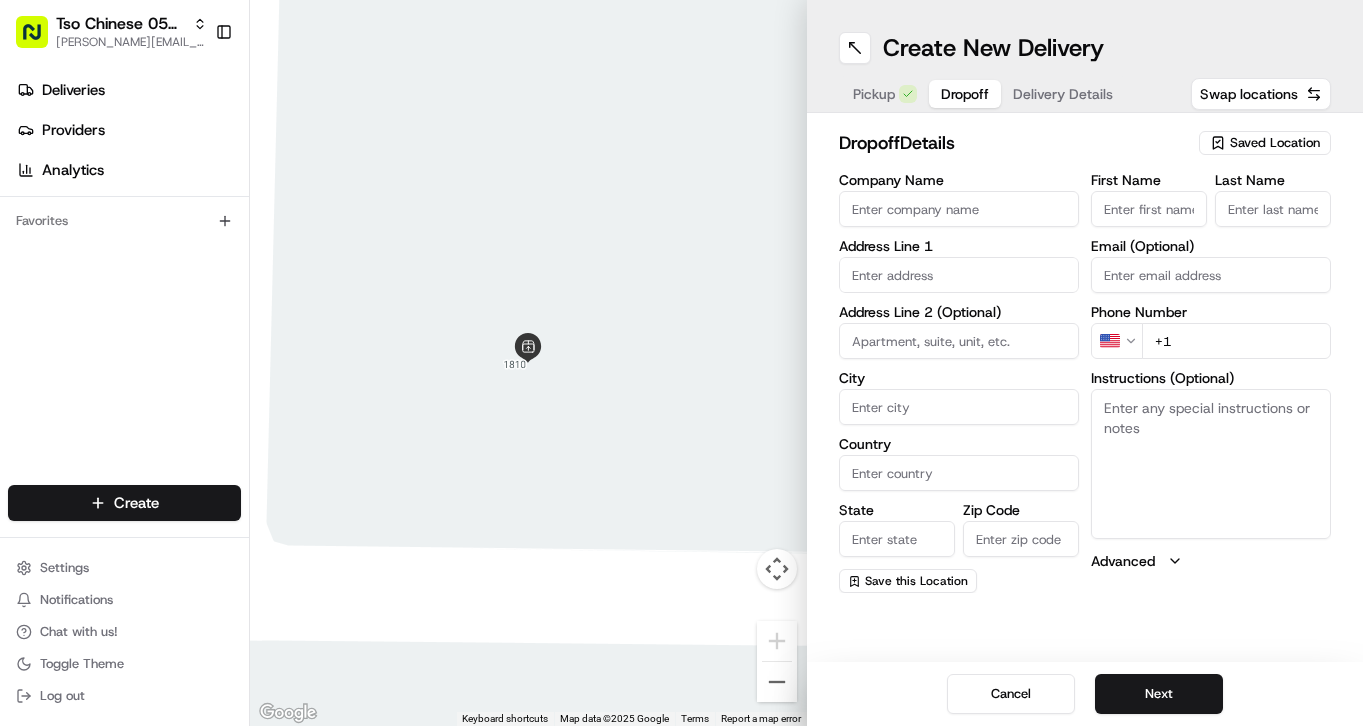 click on "Delivery Details" at bounding box center (1063, 94) 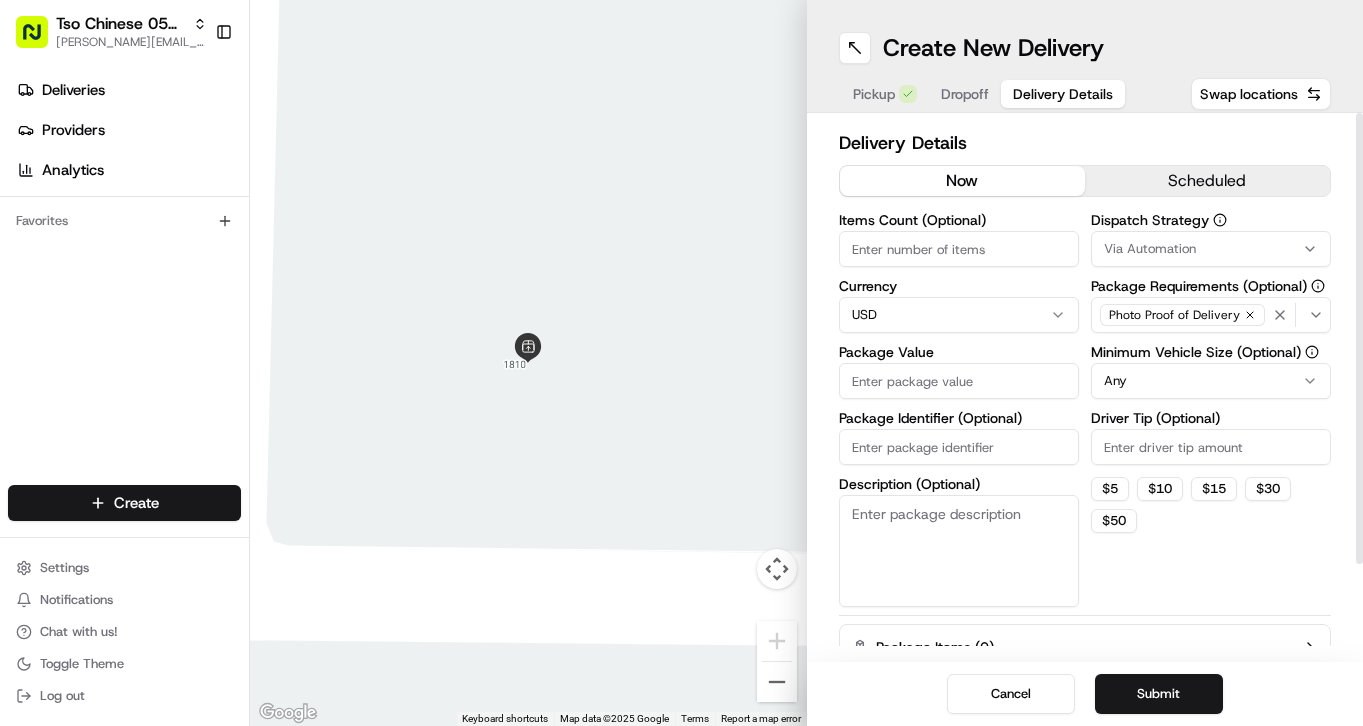 click on "Items Count (Optional)" at bounding box center [959, 249] 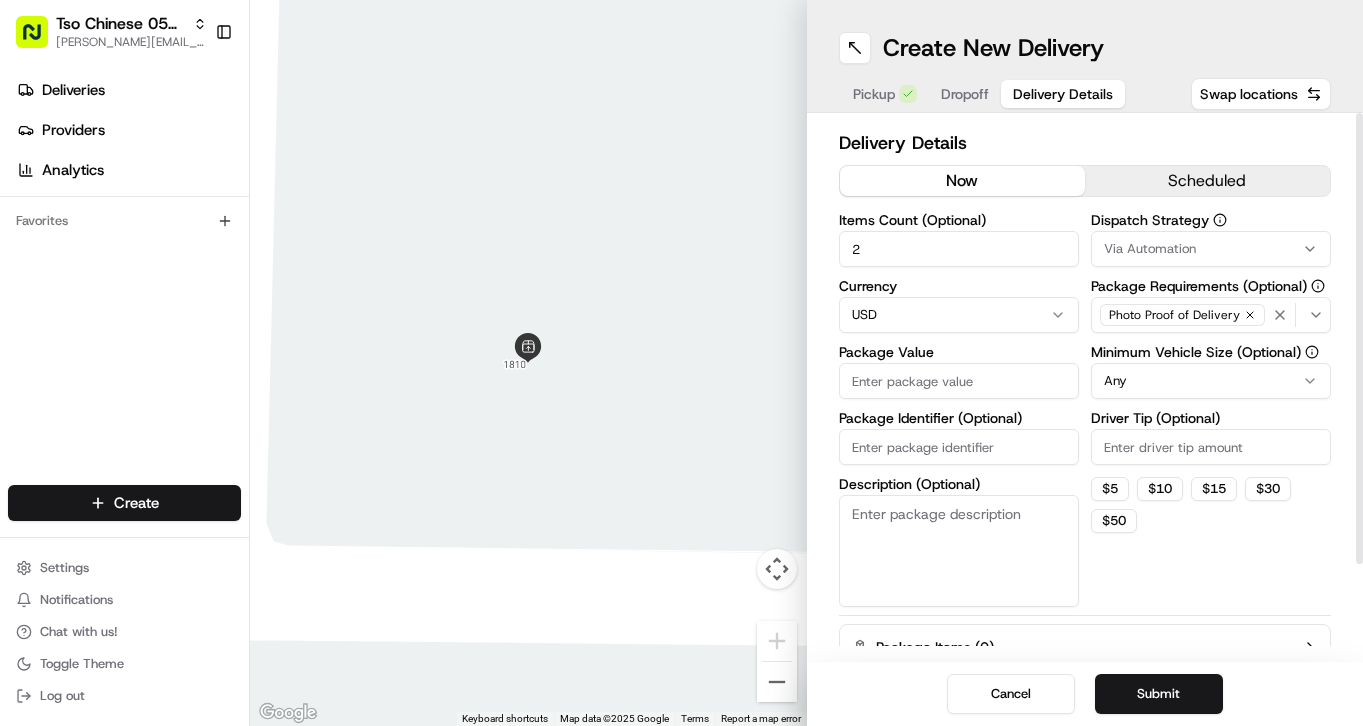 type on "2" 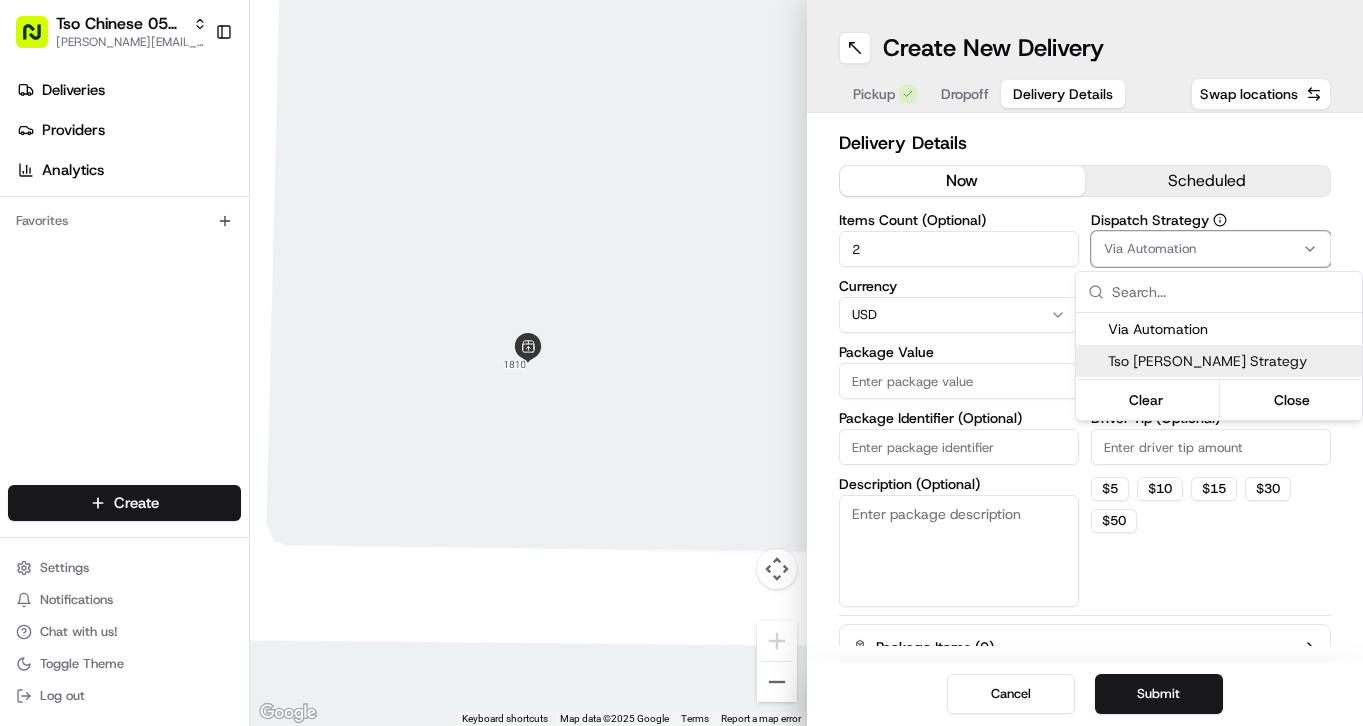 click on "Tso [PERSON_NAME] Strategy" at bounding box center [1219, 361] 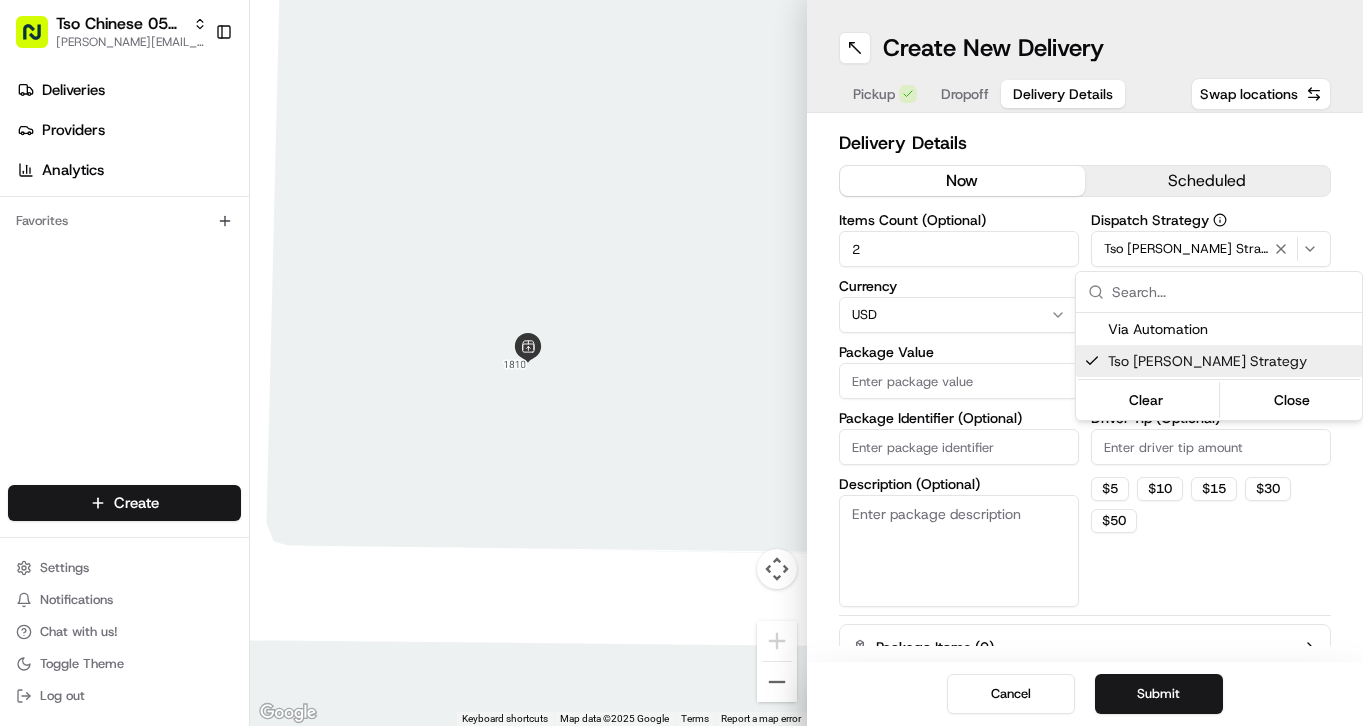 click on "Tso Chinese 05 Menchaca [EMAIL_ADDRESS][DOMAIN_NAME] Toggle Sidebar Deliveries Providers Analytics Favorites Main Menu Members & Organization Organization Users Roles Preferences Customization Tracking Orchestration Automations Dispatch Strategy Locations Pickup Locations Dropoff Locations Billing Billing Refund Requests Integrations Notification Triggers Webhooks API Keys Request Logs Create Settings Notifications Chat with us! Toggle Theme Log out ← Move left → Move right ↑ Move up ↓ Move down + Zoom in - Zoom out Home Jump left by 75% End Jump right by 75% Page Up Jump up by 75% Page Down Jump down by 75% To navigate, press the arrow keys. Keyboard shortcuts Map Data Map data ©2025 Google Map data ©2025 Google 2 m  Click to toggle between metric and imperial units Terms Report a map error Create New Delivery Pickup Dropoff Delivery Details Swap locations Delivery Details now scheduled Items Count (Optional) 2 Currency USD Package Value Package Identifier (Optional) Description (Optional)" at bounding box center (681, 363) 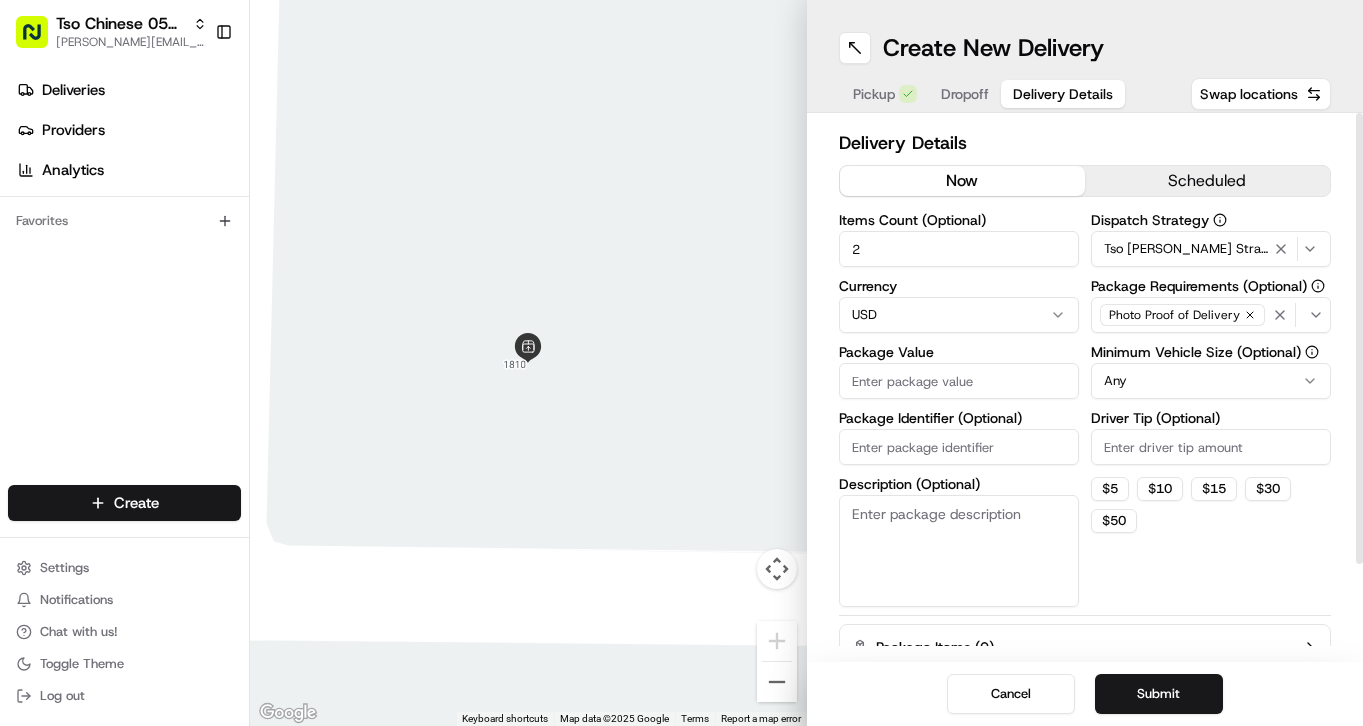 click on "Package Value" at bounding box center (959, 381) 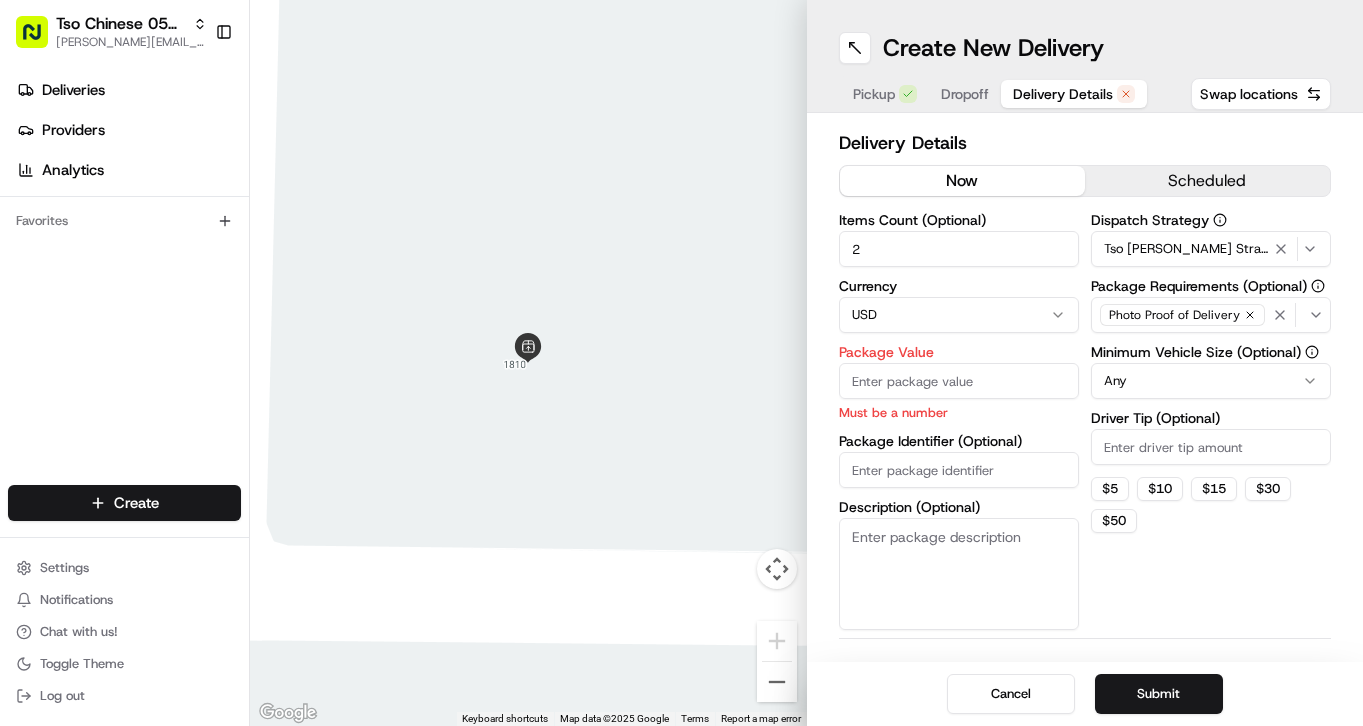 click on "Package Identifier (Optional)" at bounding box center [959, 470] 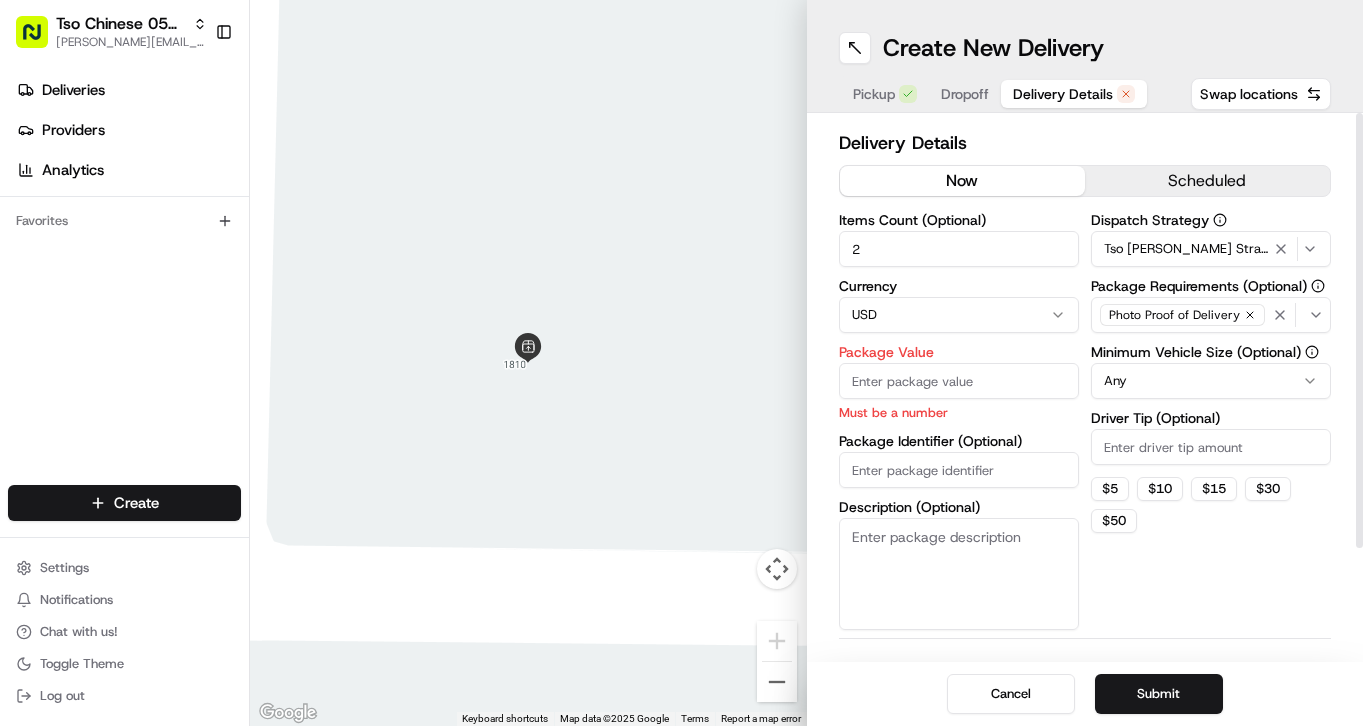 paste on "#XYIEKPF" 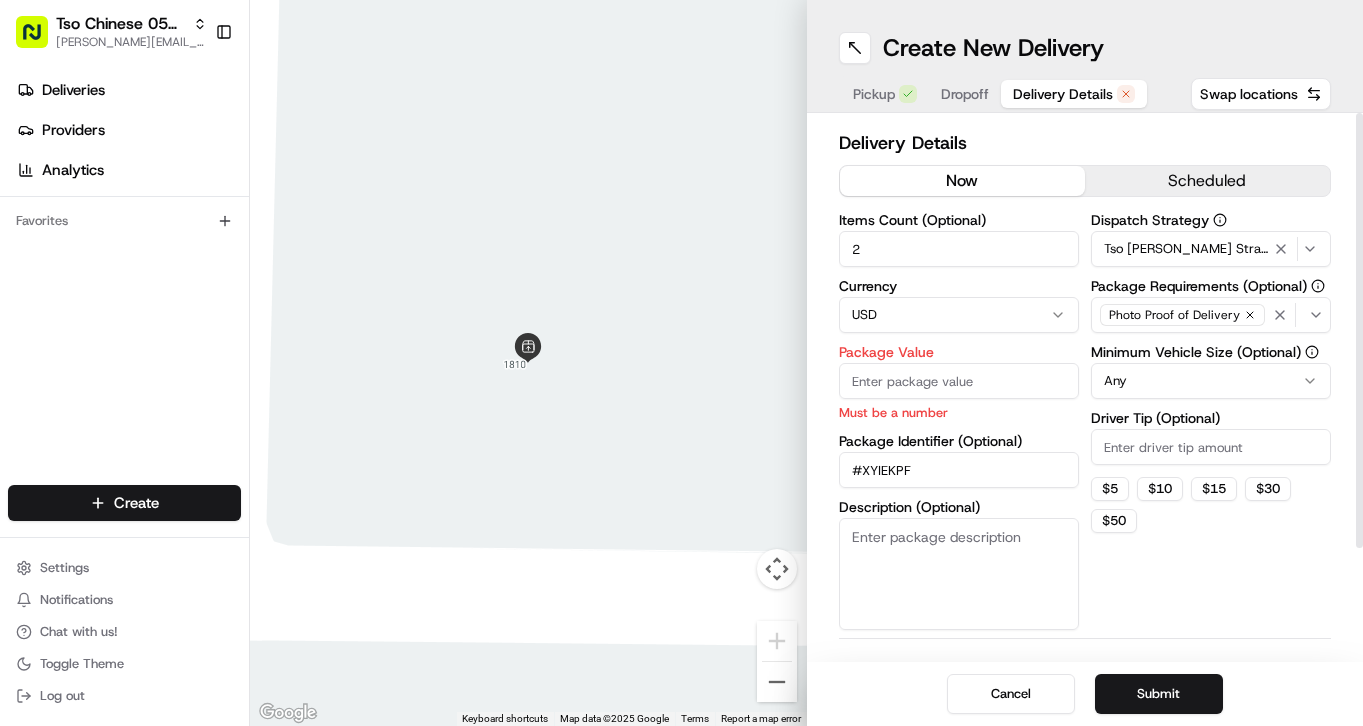 type on "#XYIEKPF" 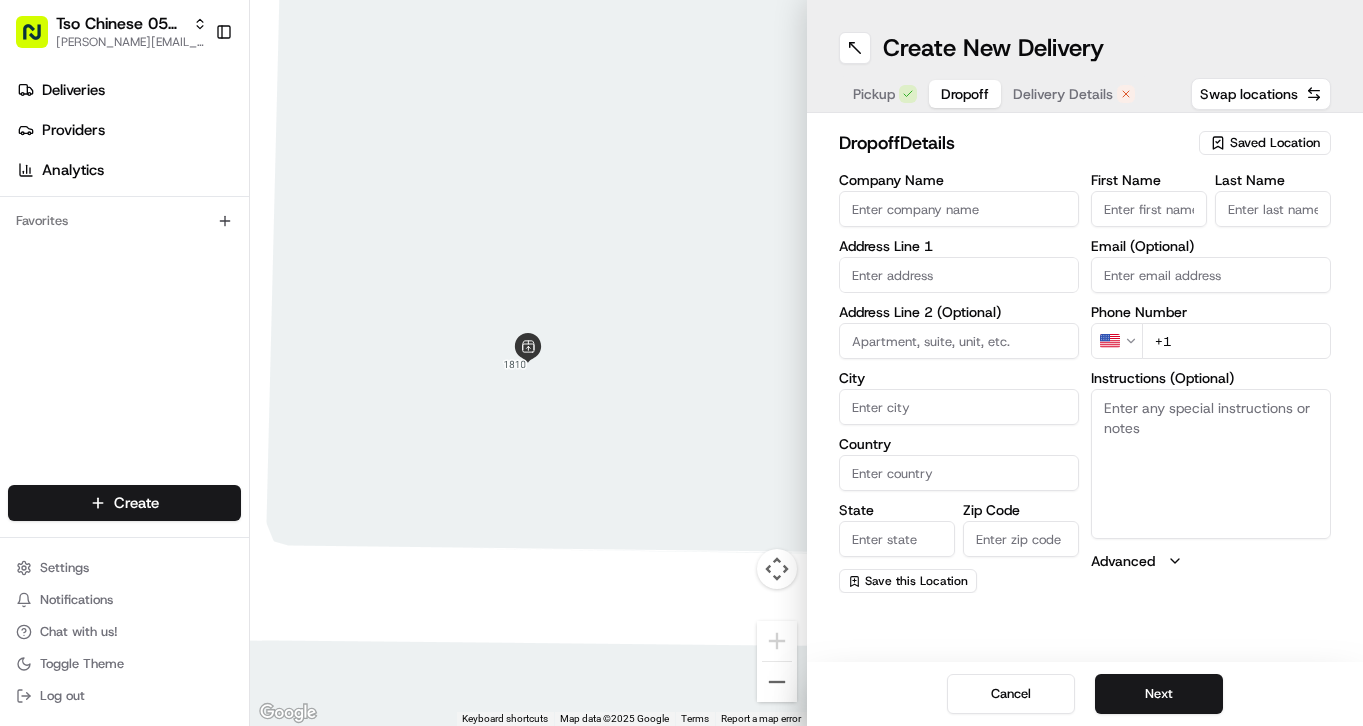 click on "Dropoff" at bounding box center (965, 94) 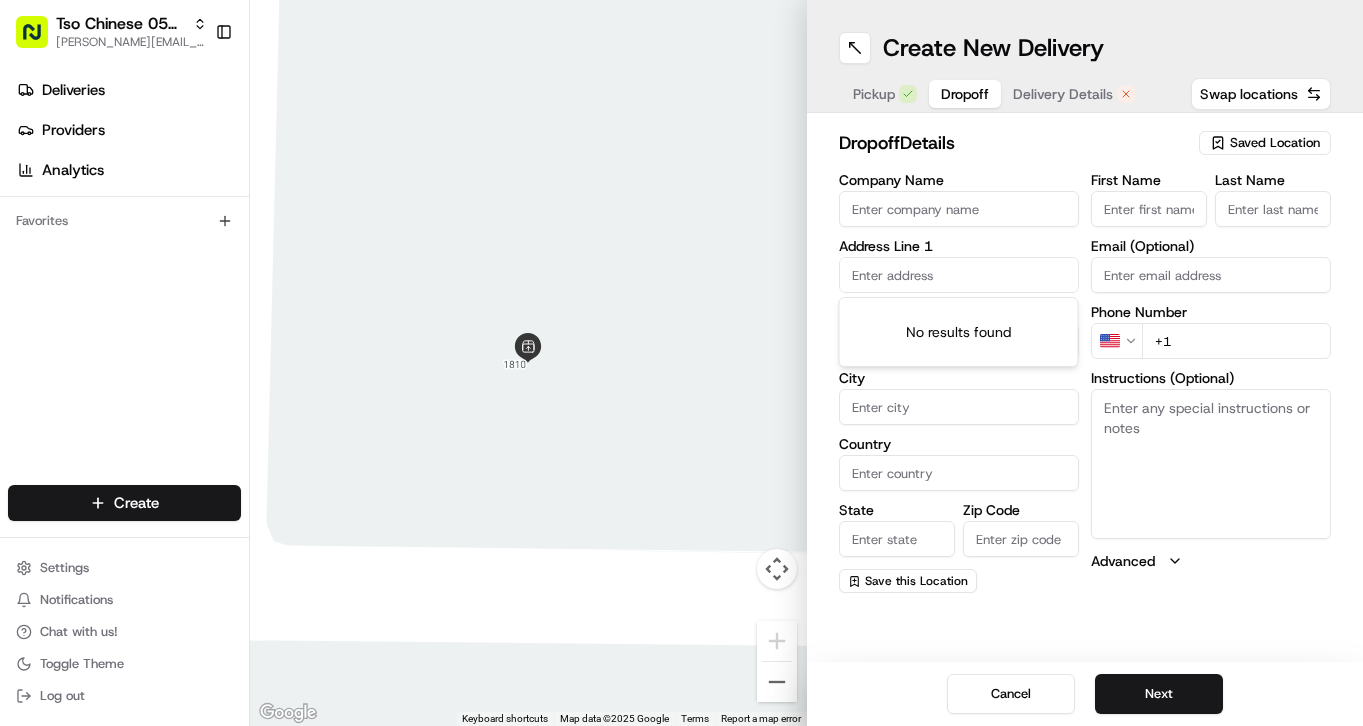 click at bounding box center (959, 275) 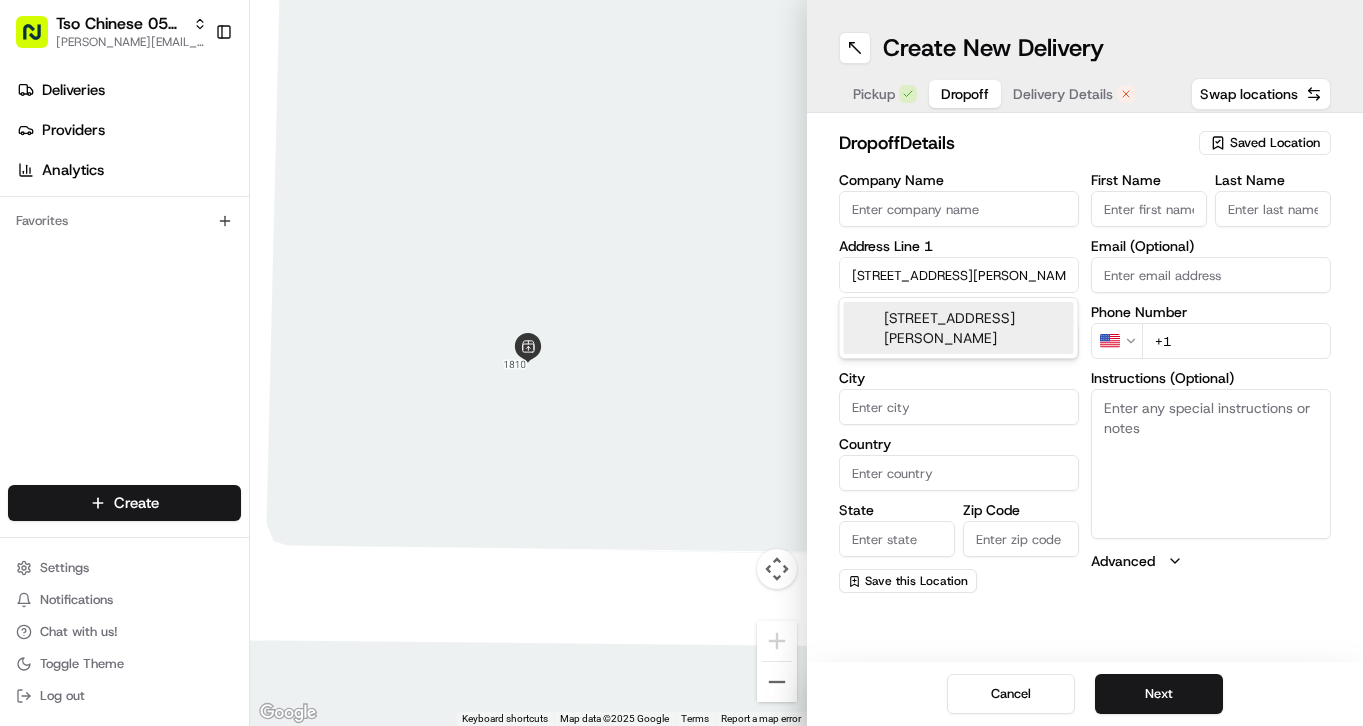 type on "[STREET_ADDRESS][PERSON_NAME]" 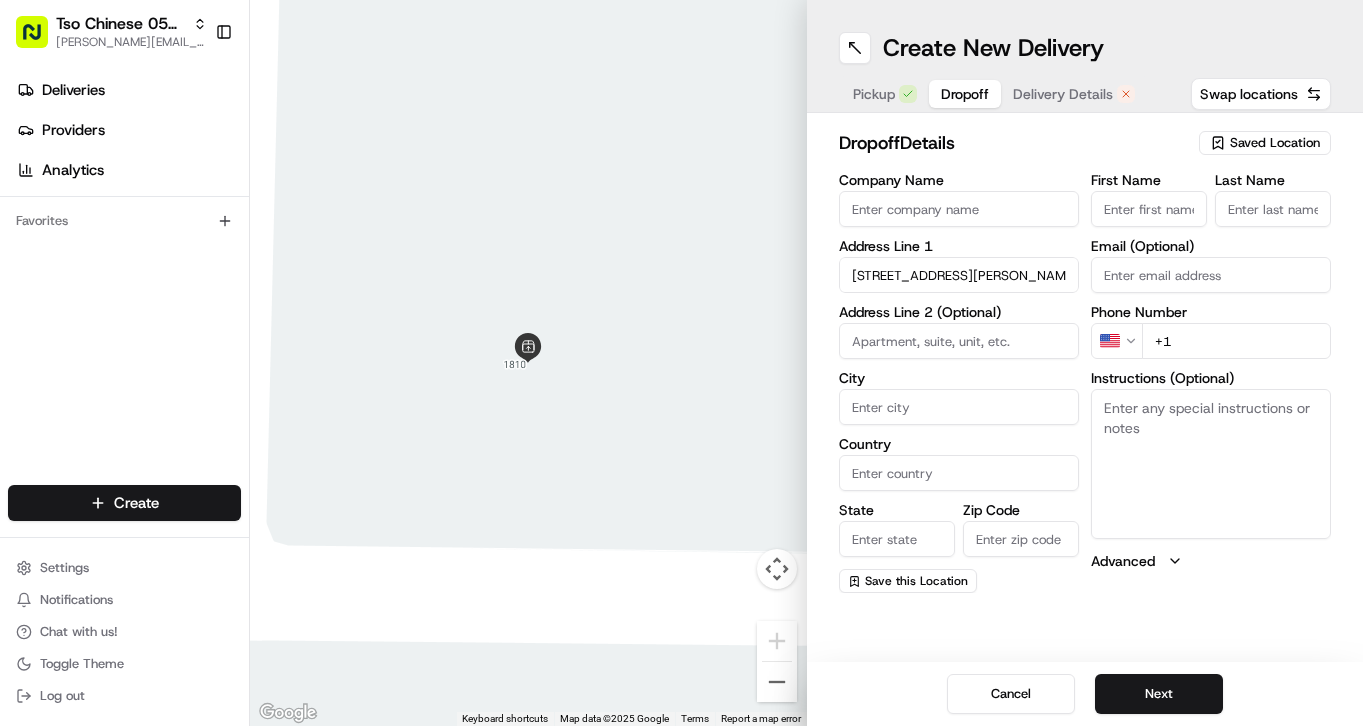 click on "First Name" at bounding box center [1149, 209] 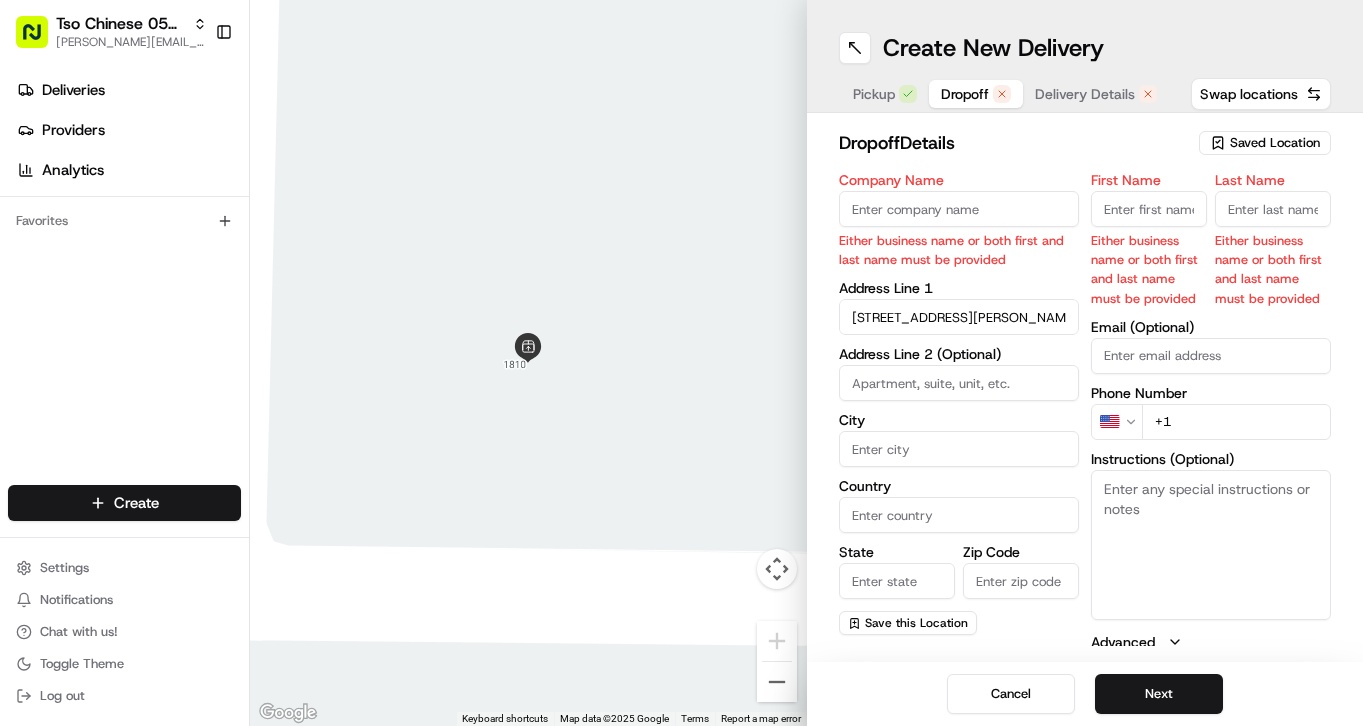 paste on "[PERSON_NAME]" 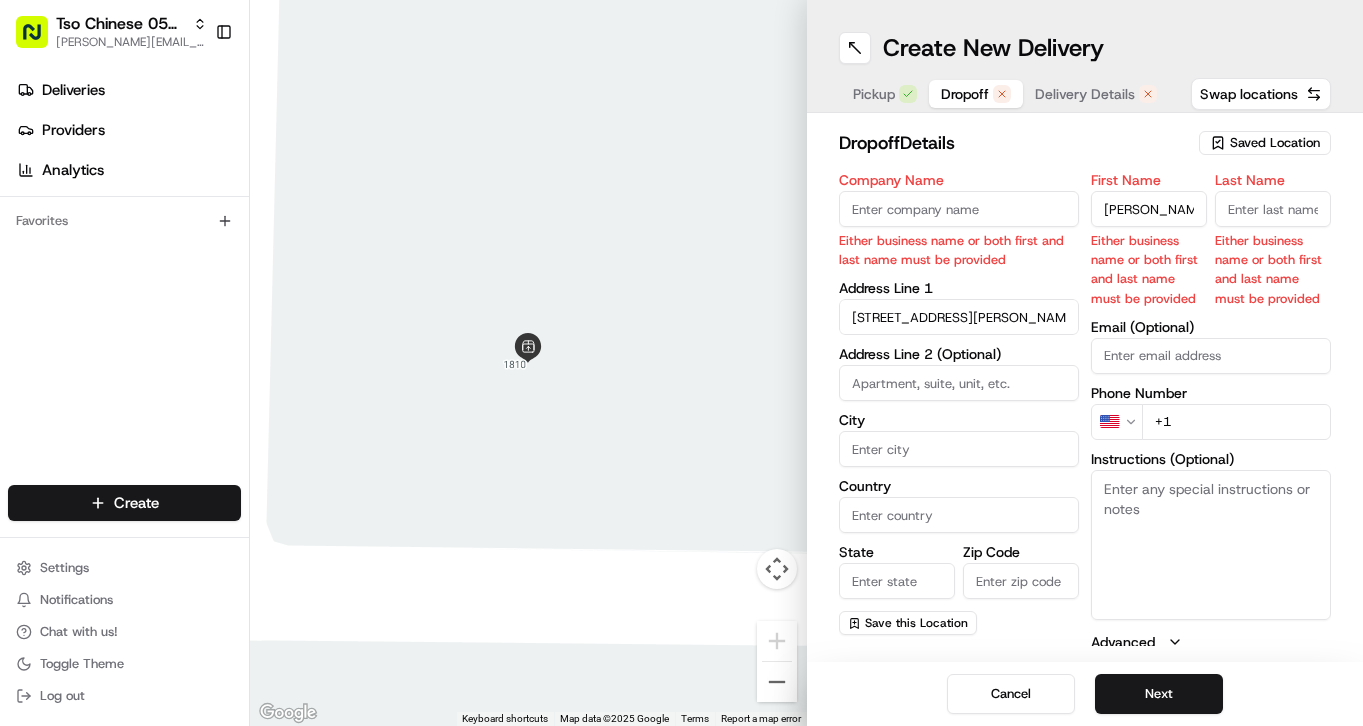 scroll, scrollTop: 0, scrollLeft: 19, axis: horizontal 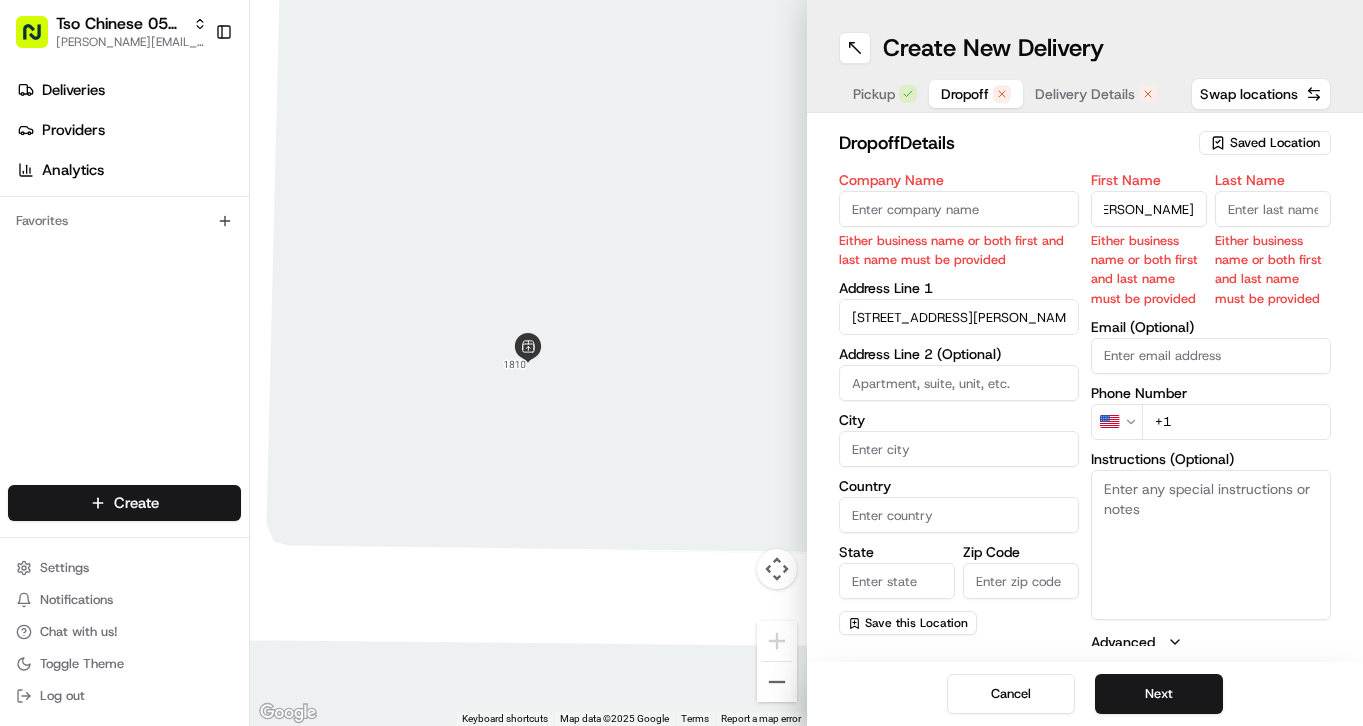 type on "[PERSON_NAME]" 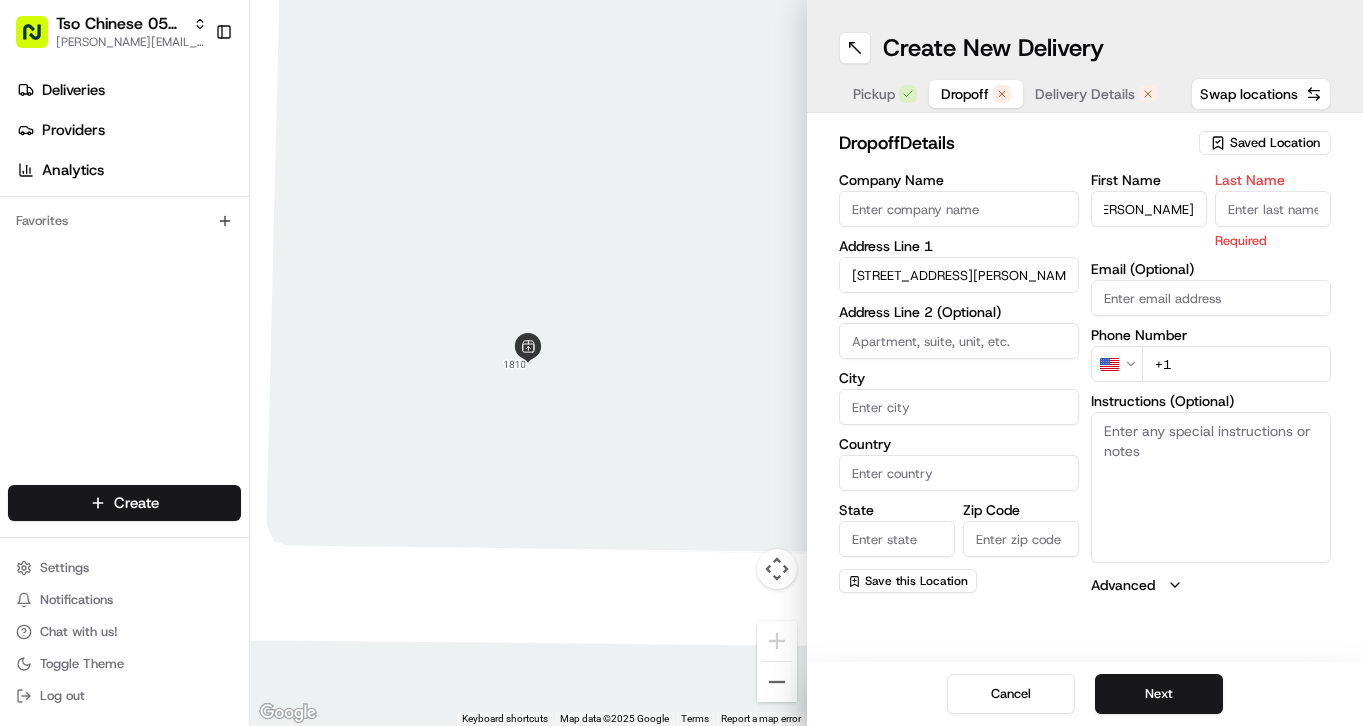 scroll, scrollTop: 0, scrollLeft: 0, axis: both 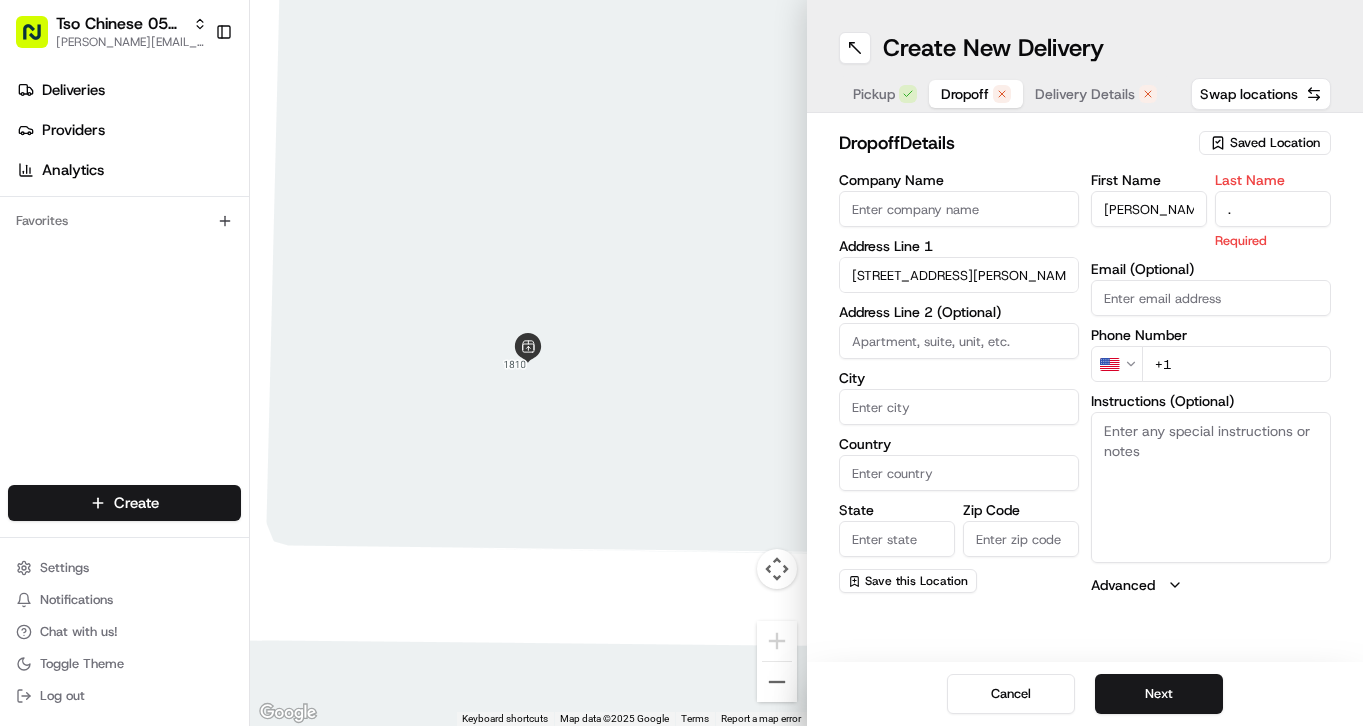 type on "." 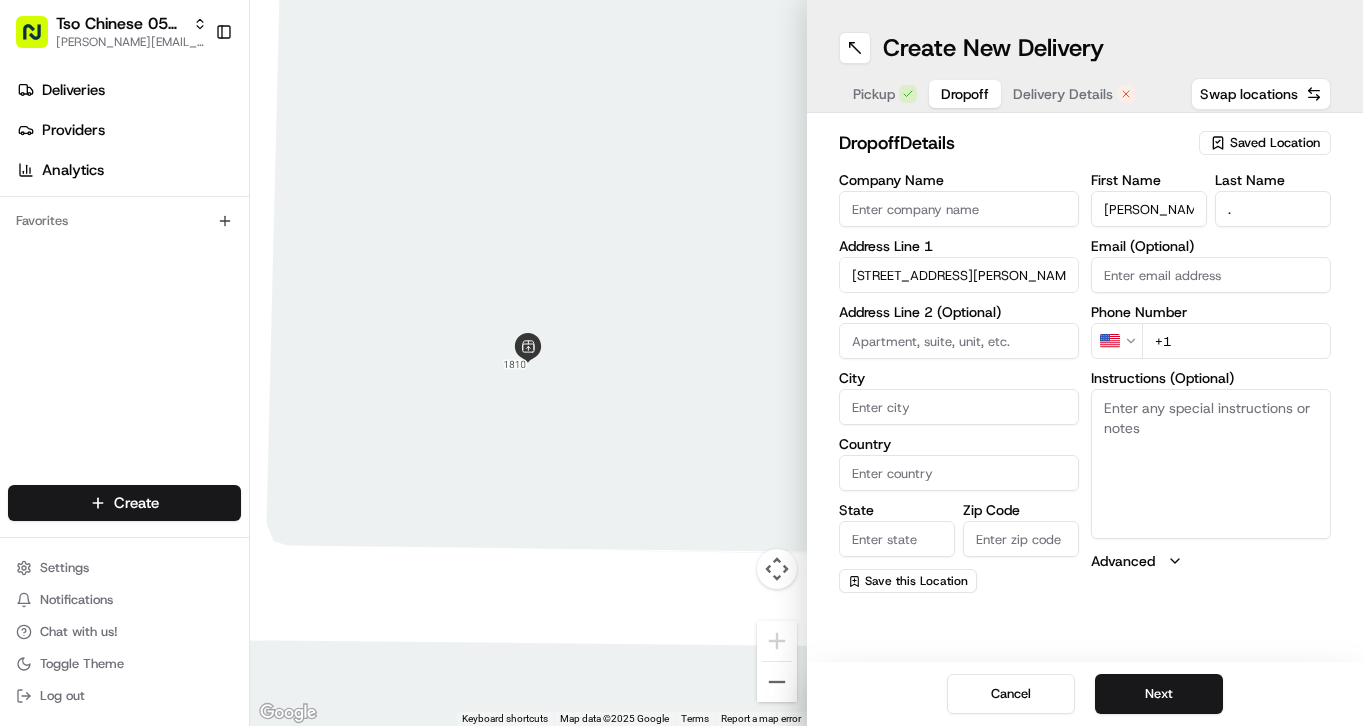 paste on "[PHONE_NUMBER]" 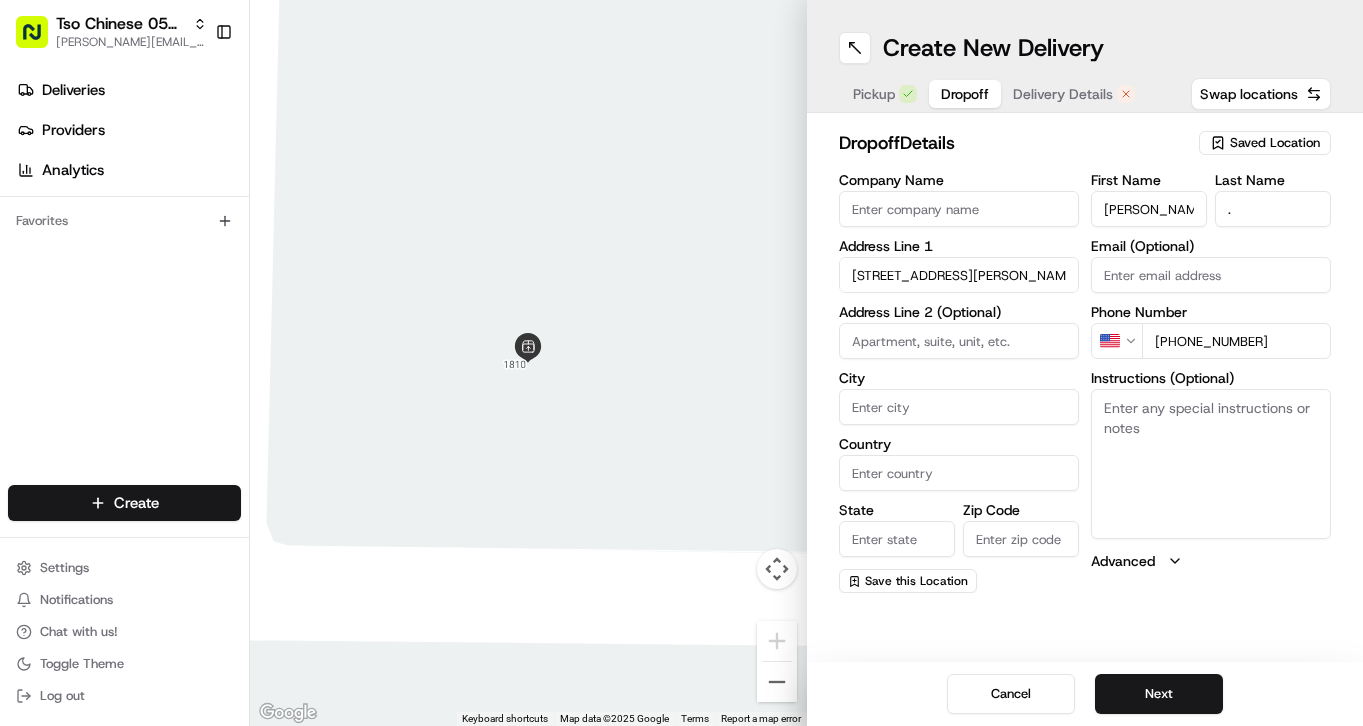 type on "[PHONE_NUMBER]" 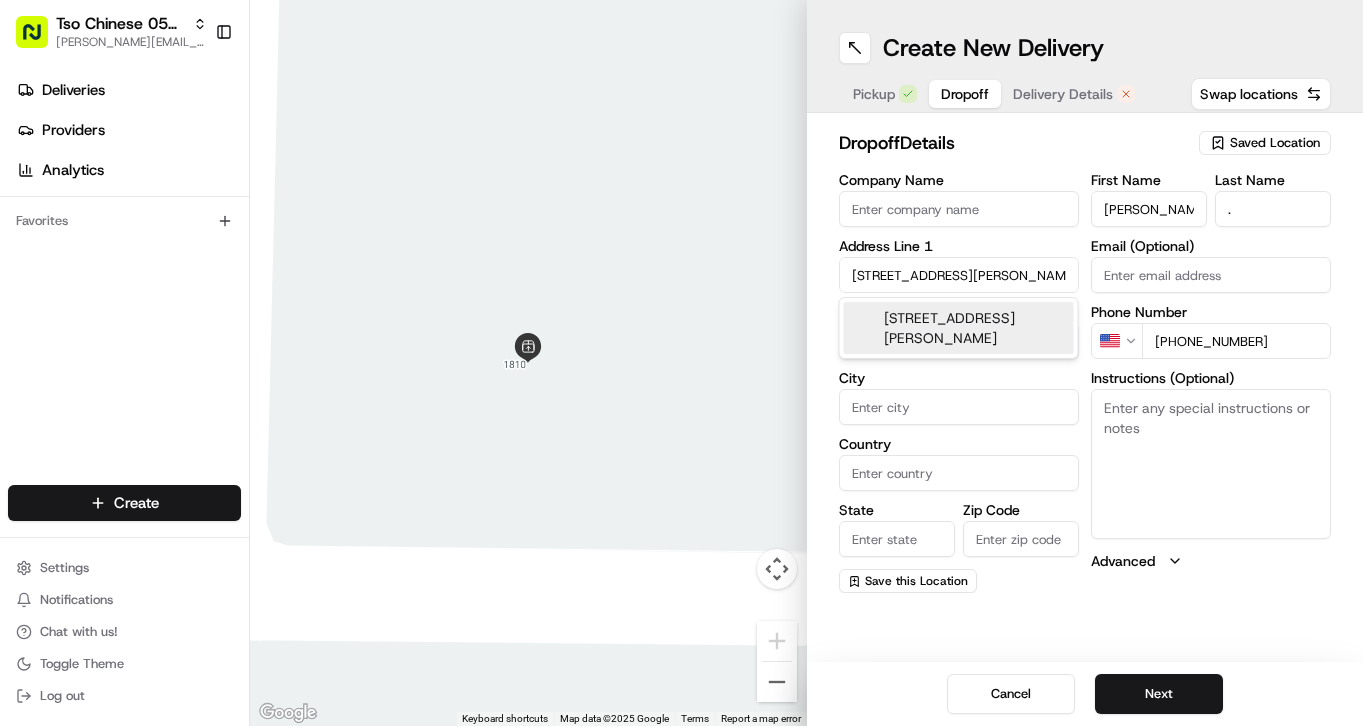 type on "[STREET_ADDRESS][PERSON_NAME]" 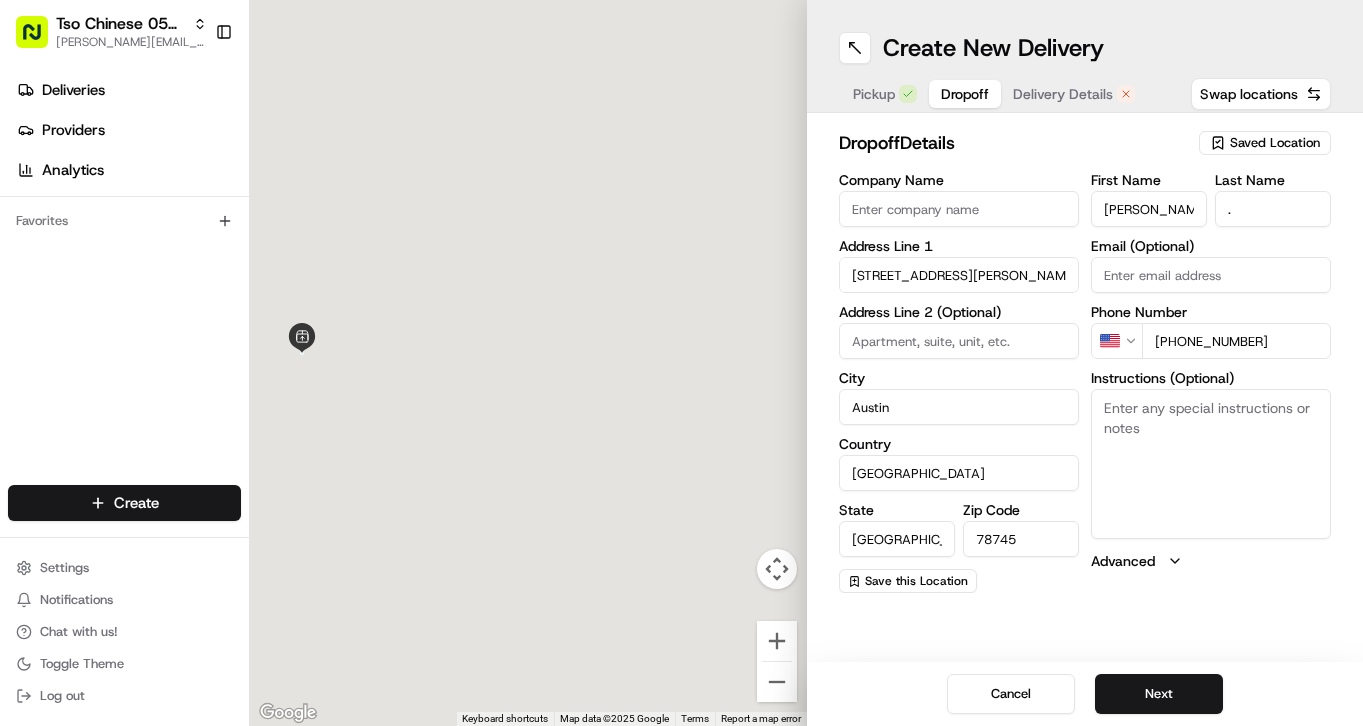 type on "[STREET_ADDRESS][PERSON_NAME]" 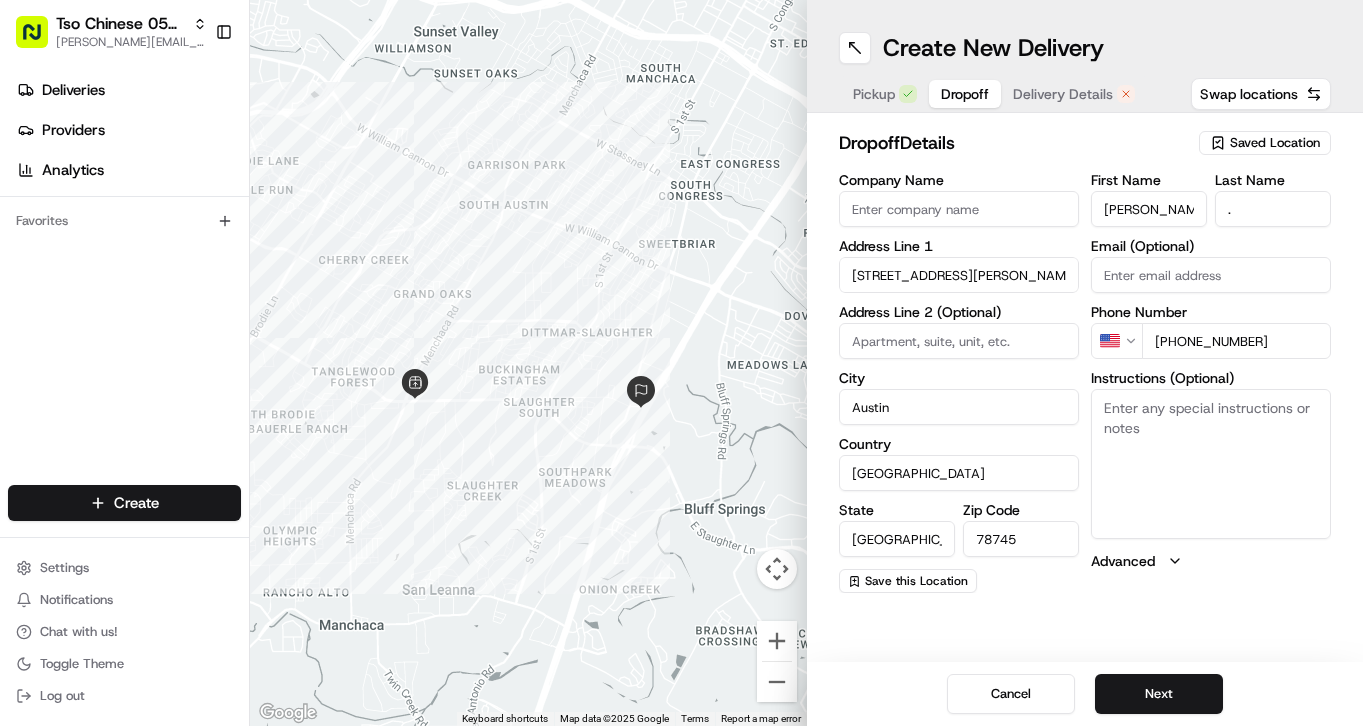 click on "Instructions (Optional)" at bounding box center (1211, 464) 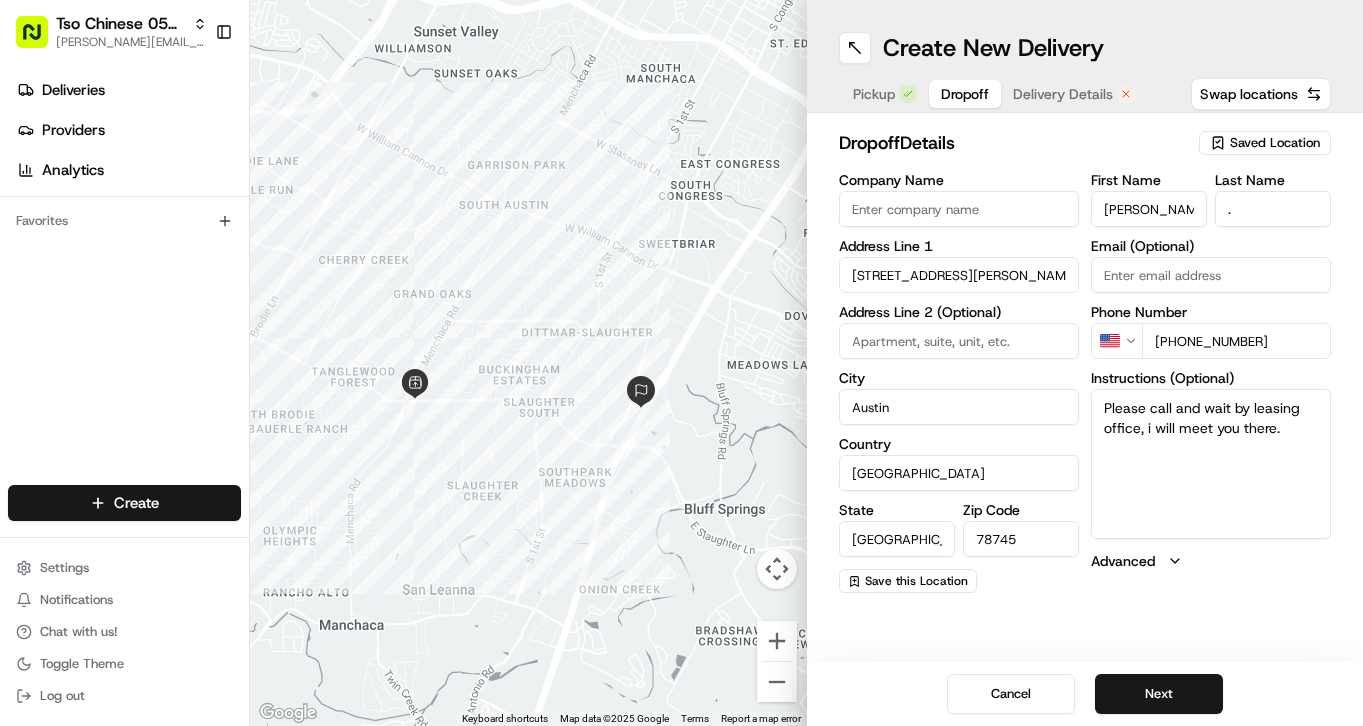 type on "Please call and wait by leasing office, i will meet you there." 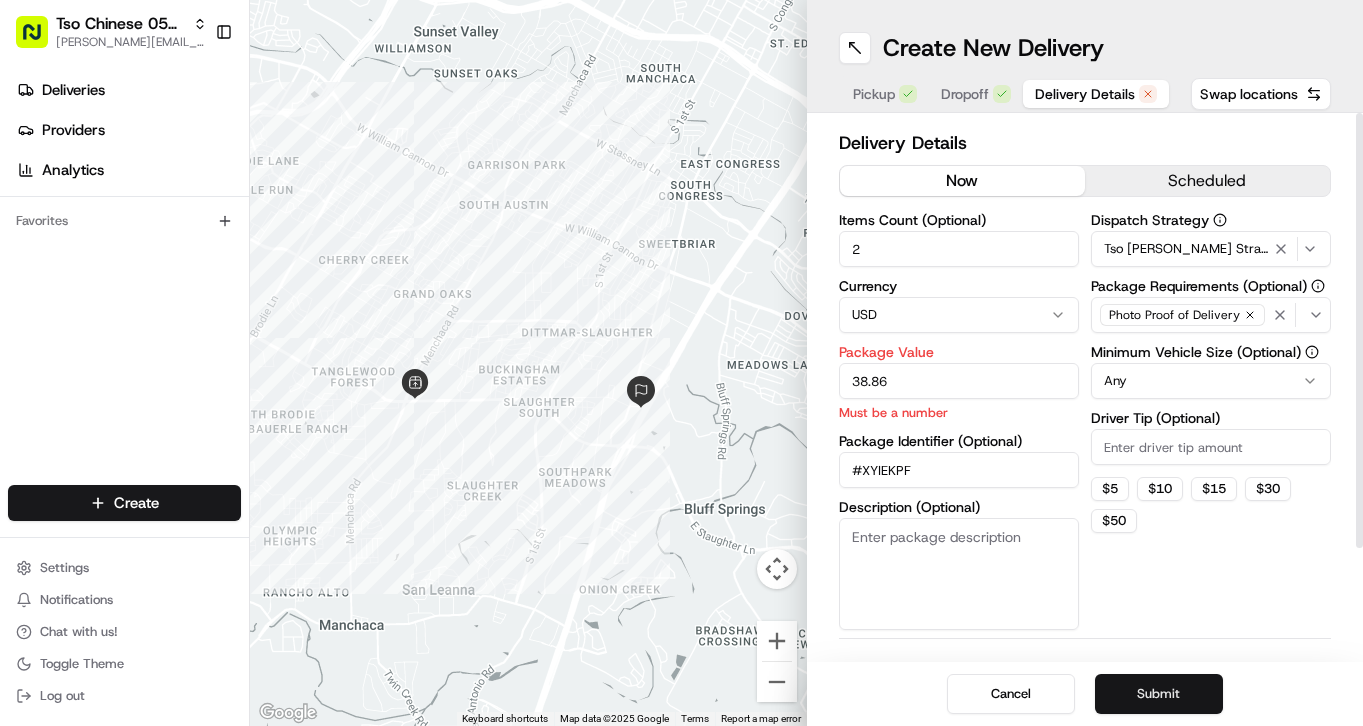 click on "Submit" at bounding box center (1159, 694) 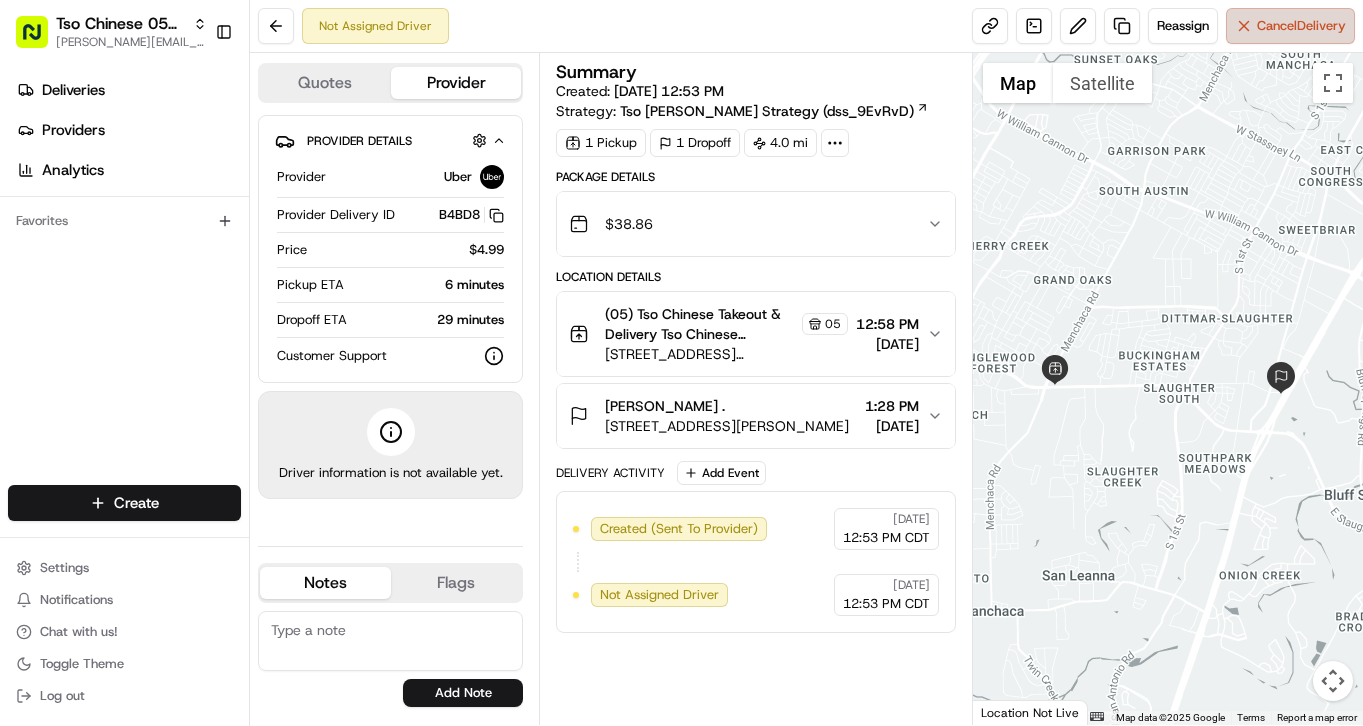 click on "Cancel  Delivery" at bounding box center [1301, 26] 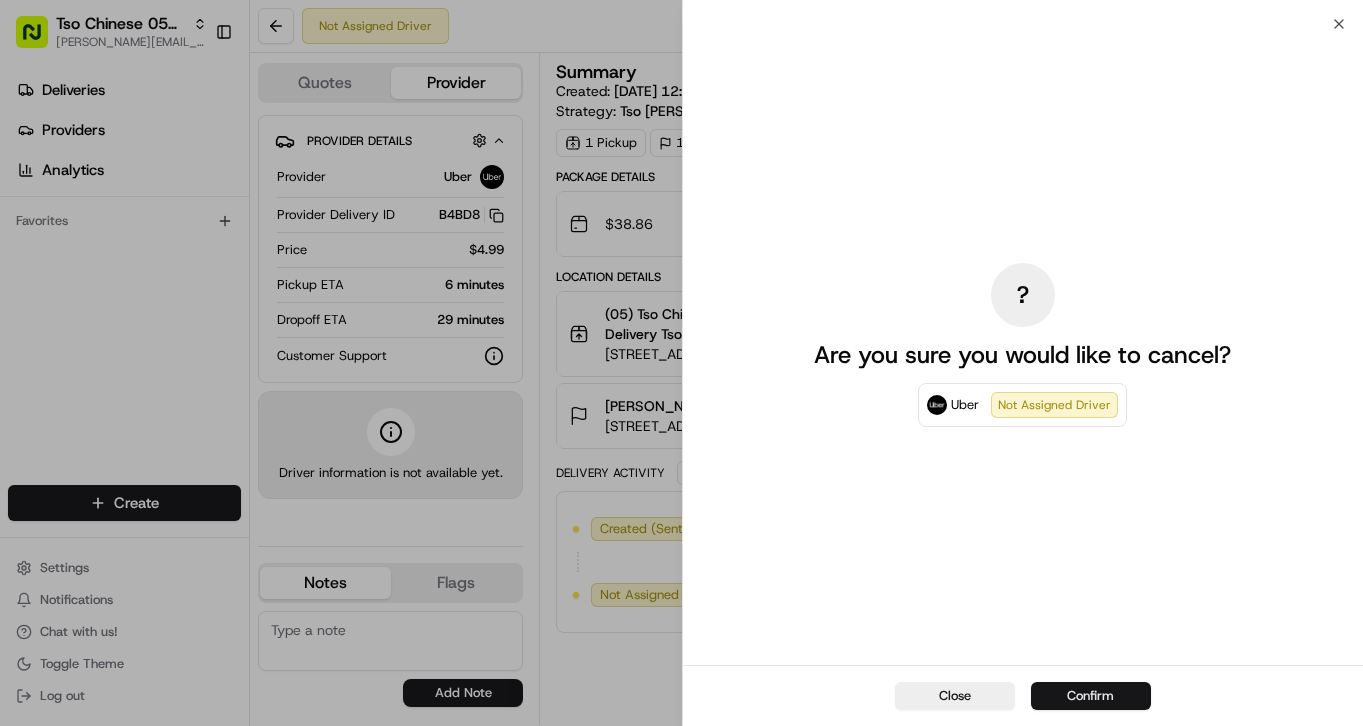 click on "Confirm" at bounding box center (1091, 696) 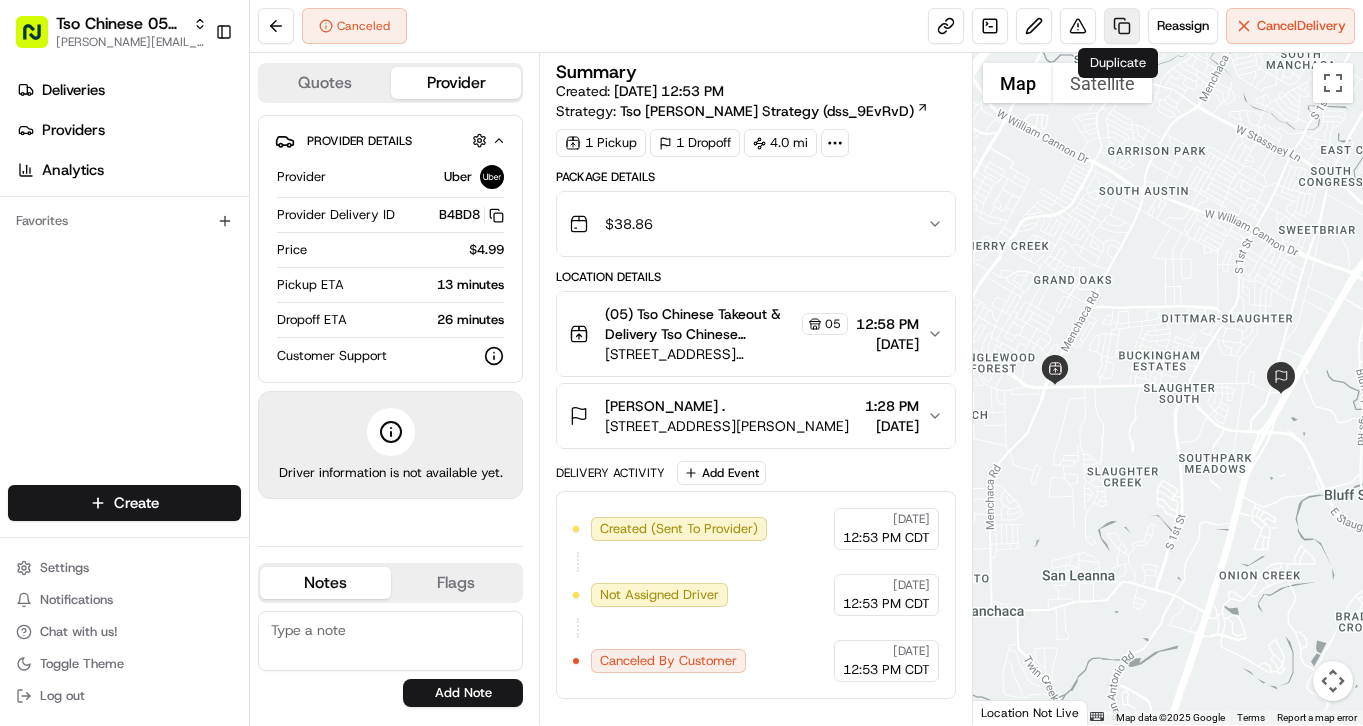 click at bounding box center (1122, 26) 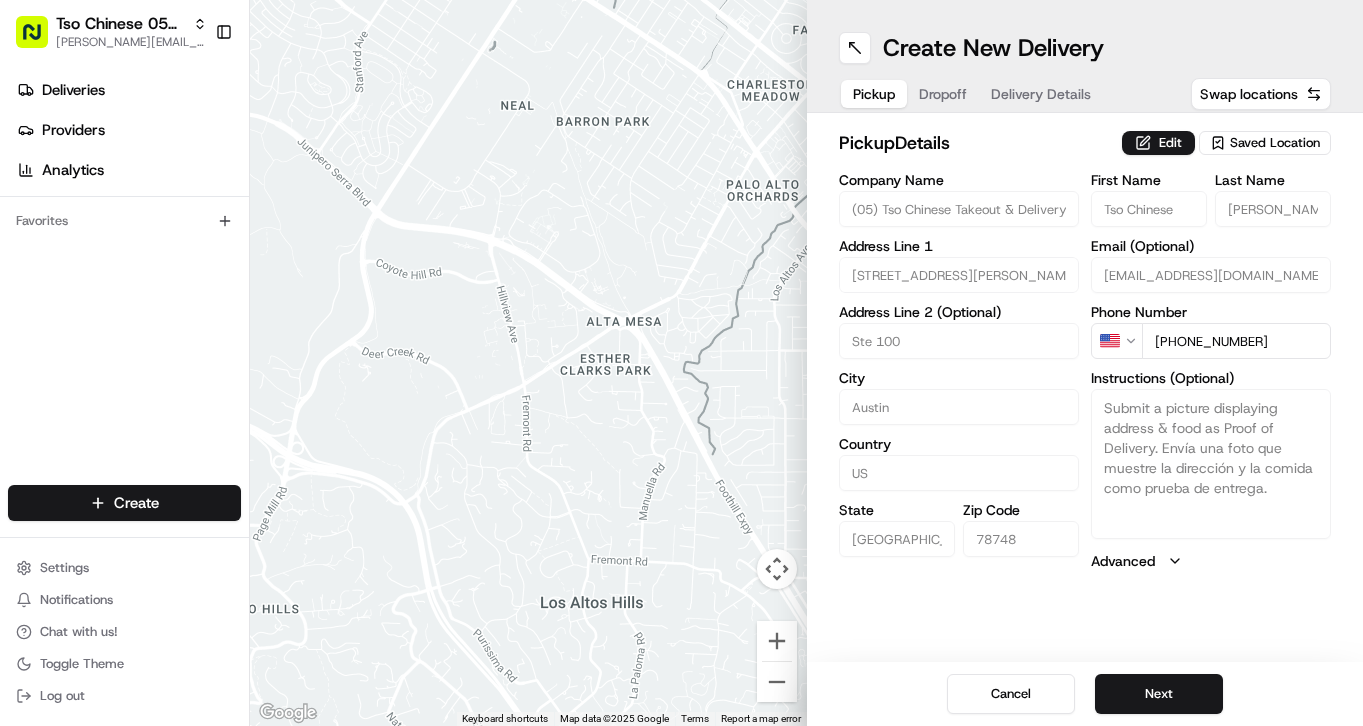 click on "Delivery Details" at bounding box center [1041, 94] 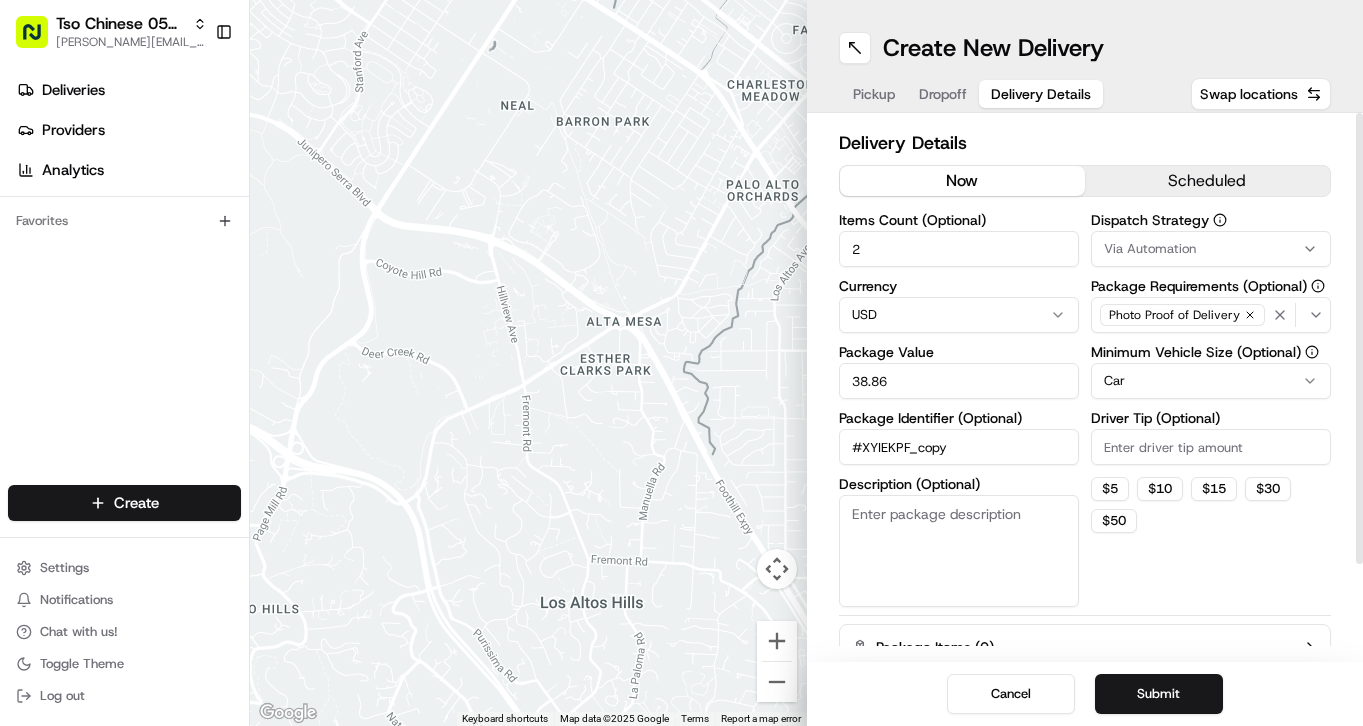click on "Driver Tip (Optional)" at bounding box center [1211, 447] 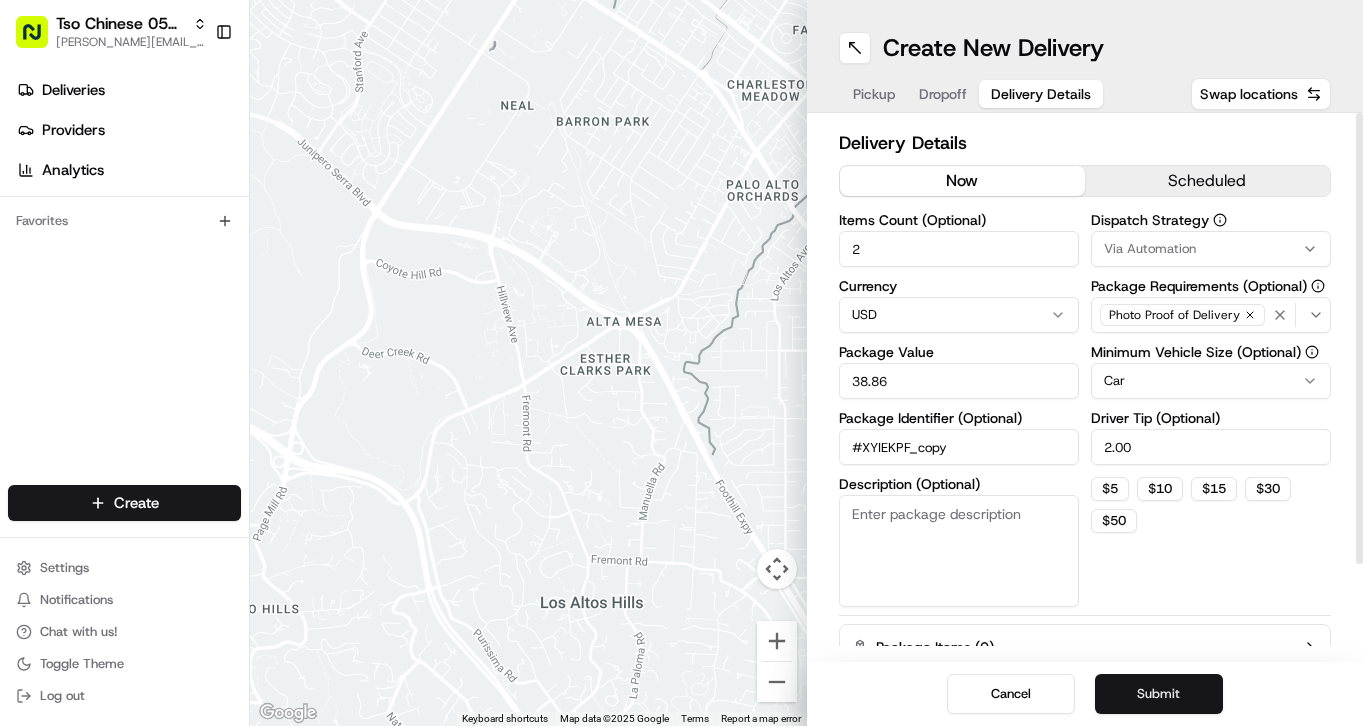 type on "2.00" 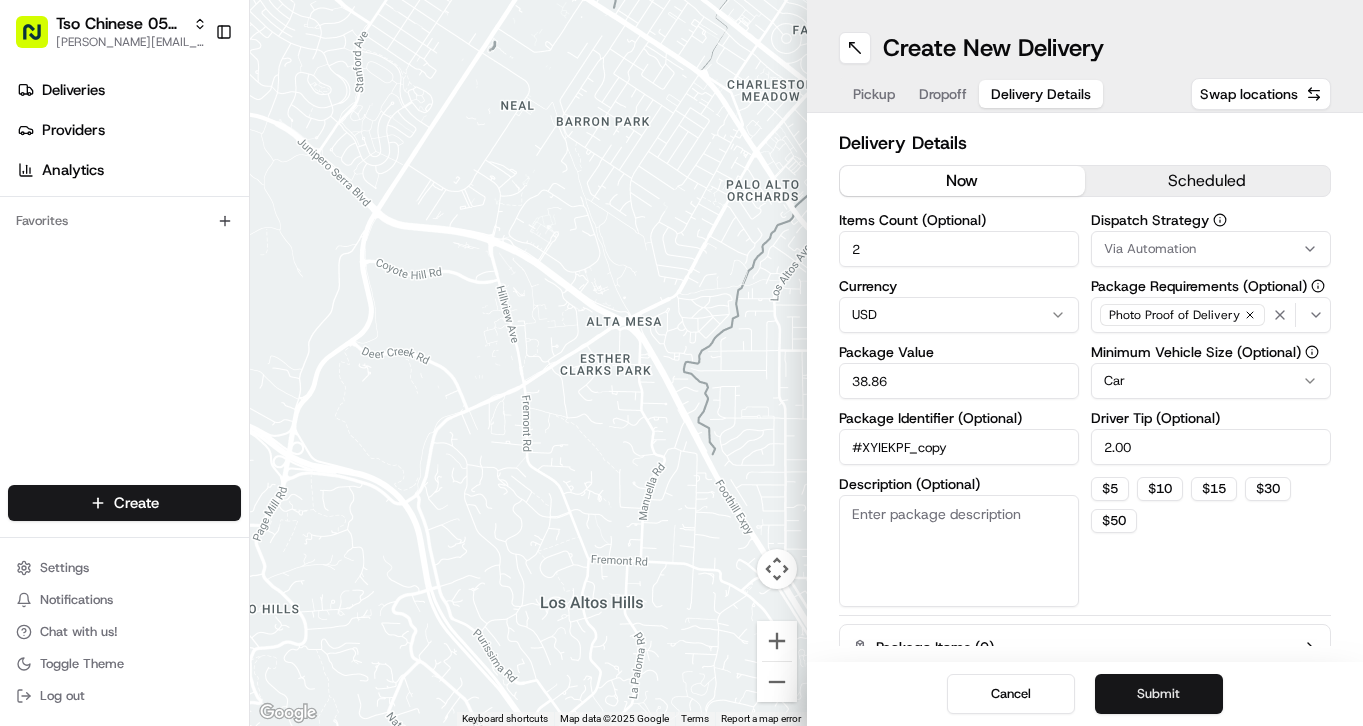click on "Submit" at bounding box center [1159, 694] 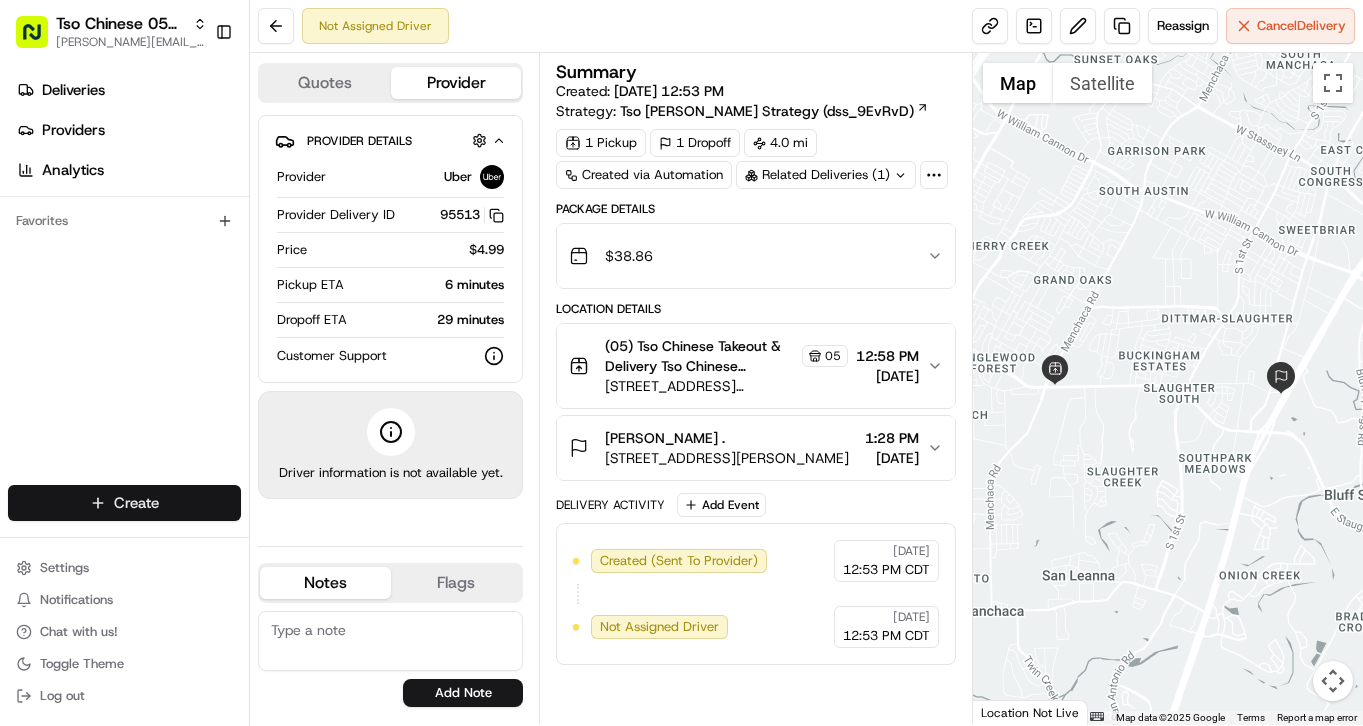 click on "Tso Chinese 05 Menchaca [EMAIL_ADDRESS][DOMAIN_NAME] Toggle Sidebar Deliveries Providers Analytics Favorites Main Menu Members & Organization Organization Users Roles Preferences Customization Tracking Orchestration Automations Dispatch Strategy Locations Pickup Locations Dropoff Locations Billing Billing Refund Requests Integrations Notification Triggers Webhooks API Keys Request Logs Create Settings Notifications Chat with us! Toggle Theme Log out Not Assigned Driver Reassign Cancel  Delivery Quotes Provider Provider Details Hidden ( 1 ) Provider Uber   Provider Delivery ID 95513 Copy  del_fXWsNjiOQIWJ9tbr4GlVEw 95513 Price $4.99 Pickup ETA 6 minutes Dropoff ETA 29 minutes Customer Support Driver information is not available yet. Notes Flags [PERSON_NAME][EMAIL_ADDRESS][DOMAIN_NAME] [PERSON_NAME][EMAIL_ADDRESS][DOMAIN_NAME] [PERSON_NAME][EMAIL_ADDRESS][DOMAIN_NAME] [PERSON_NAME][EMAIL_ADDRESS][DOMAIN_NAME] [EMAIL_ADDRESS][DOMAIN_NAME] [EMAIL_ADDRESS][DOMAIN_NAME] [EMAIL_ADDRESS][DOMAIN_NAME] [PERSON_NAME][DOMAIN_NAME][EMAIL_ADDRESS][PERSON_NAME][DOMAIN_NAME] [PERSON_NAME][EMAIL_ADDRESS][DOMAIN_NAME] [PERSON_NAME][EMAIL_ADDRESS][DOMAIN_NAME] [EMAIL_ADDRESS][DOMAIN_NAME] Add Note Add Flag" at bounding box center [681, 363] 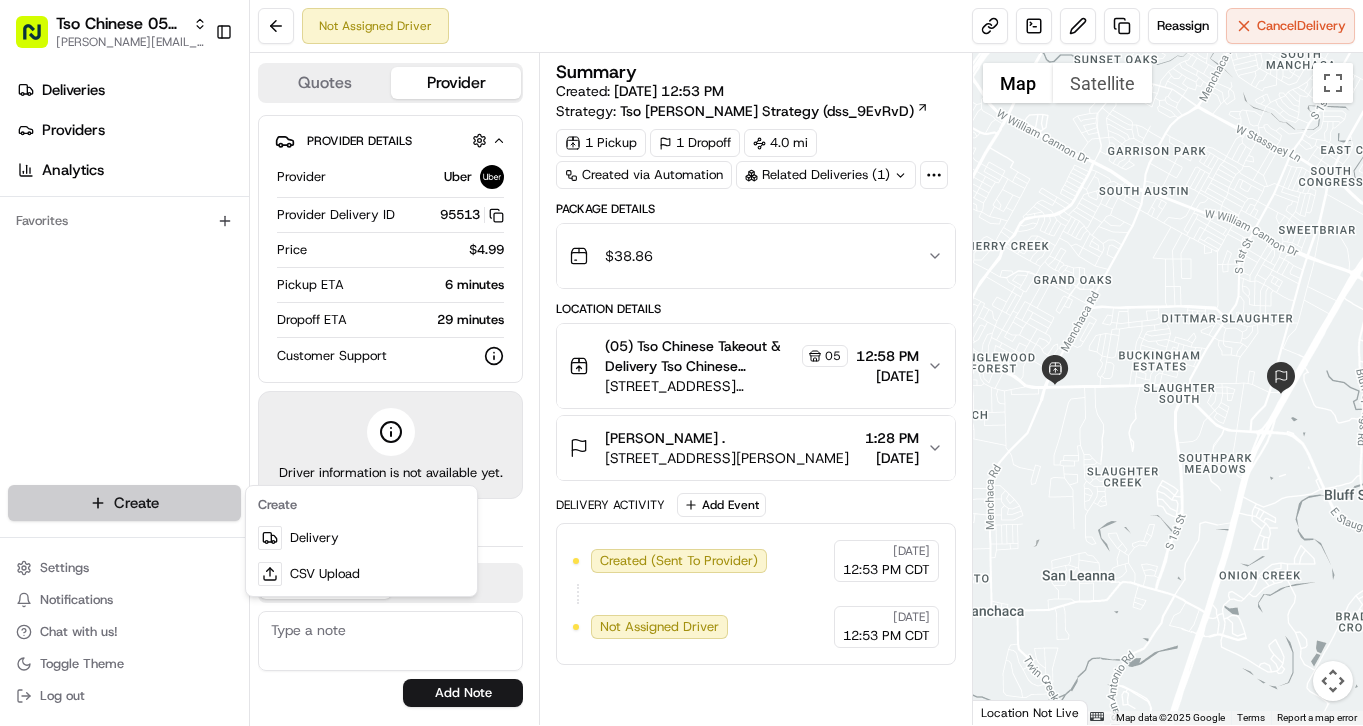 click on "Tso Chinese 05 Menchaca [EMAIL_ADDRESS][DOMAIN_NAME] Toggle Sidebar Deliveries Providers Analytics Favorites Main Menu Members & Organization Organization Users Roles Preferences Customization Tracking Orchestration Automations Dispatch Strategy Locations Pickup Locations Dropoff Locations Billing Billing Refund Requests Integrations Notification Triggers Webhooks API Keys Request Logs Create Settings Notifications Chat with us! Toggle Theme Log out Not Assigned Driver Reassign Cancel  Delivery Quotes Provider Provider Details Hidden ( 1 ) Provider Uber   Provider Delivery ID 95513 Copy  del_fXWsNjiOQIWJ9tbr4GlVEw 95513 Price $4.99 Pickup ETA 6 minutes Dropoff ETA 29 minutes Customer Support Driver information is not available yet. Notes Flags [PERSON_NAME][EMAIL_ADDRESS][DOMAIN_NAME] [PERSON_NAME][EMAIL_ADDRESS][DOMAIN_NAME] [PERSON_NAME][EMAIL_ADDRESS][DOMAIN_NAME] [PERSON_NAME][EMAIL_ADDRESS][DOMAIN_NAME] [EMAIL_ADDRESS][DOMAIN_NAME] [EMAIL_ADDRESS][DOMAIN_NAME] [EMAIL_ADDRESS][DOMAIN_NAME] [PERSON_NAME][DOMAIN_NAME][EMAIL_ADDRESS][PERSON_NAME][DOMAIN_NAME] [PERSON_NAME][EMAIL_ADDRESS][DOMAIN_NAME] [PERSON_NAME][EMAIL_ADDRESS][DOMAIN_NAME] [EMAIL_ADDRESS][DOMAIN_NAME] Add Note Add Flag" at bounding box center [681, 363] 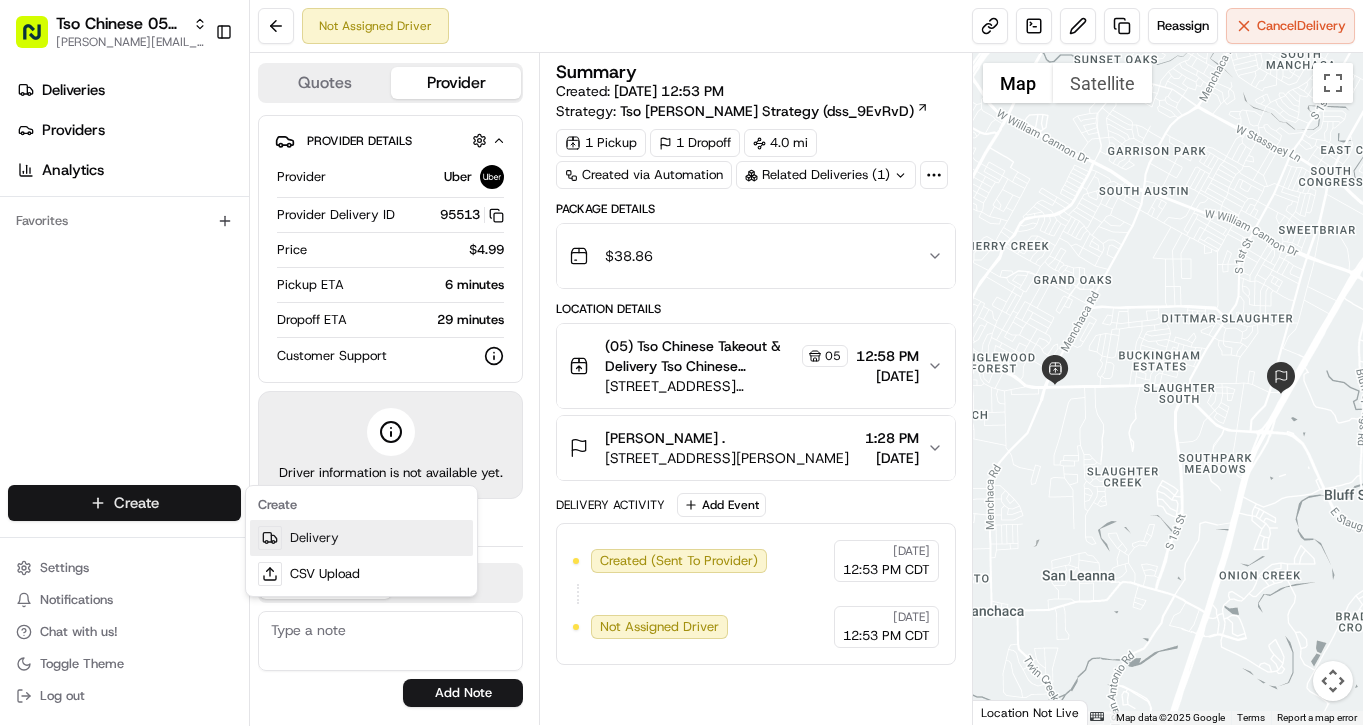 click on "Delivery" at bounding box center [361, 538] 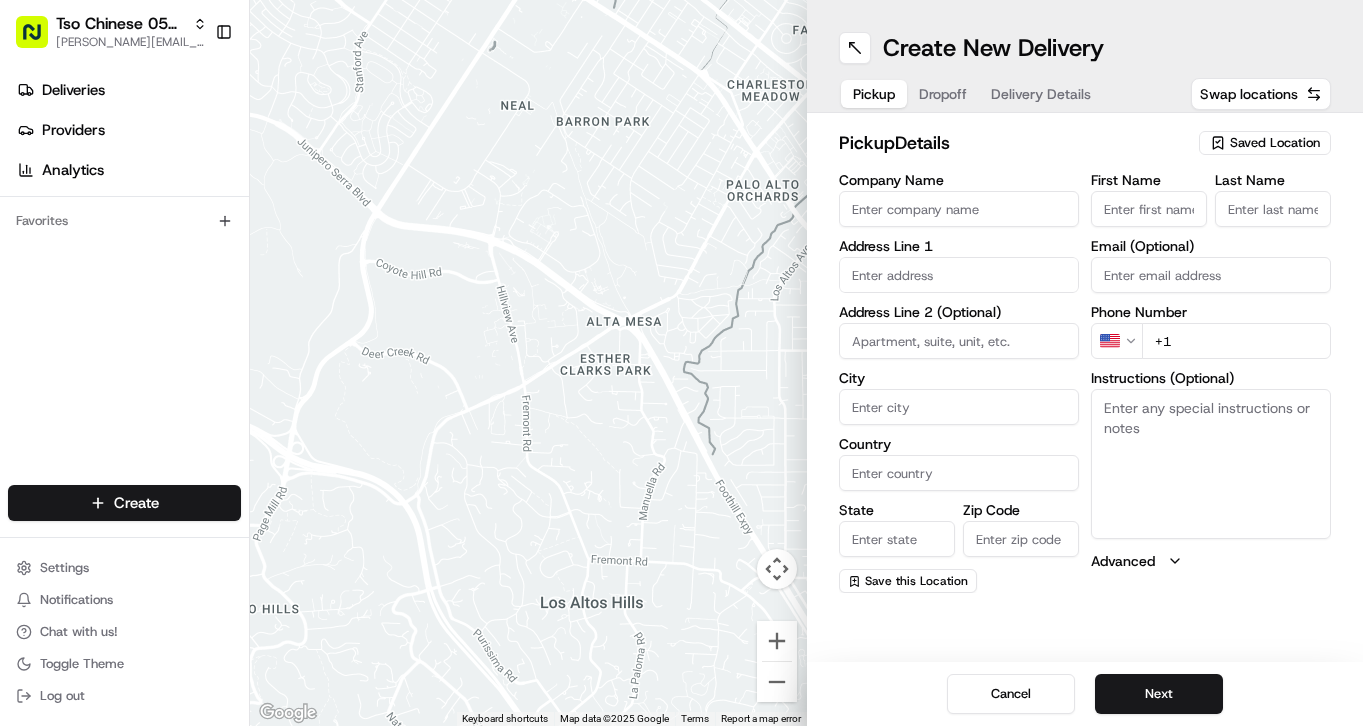 click on "Saved Location" at bounding box center [1265, 143] 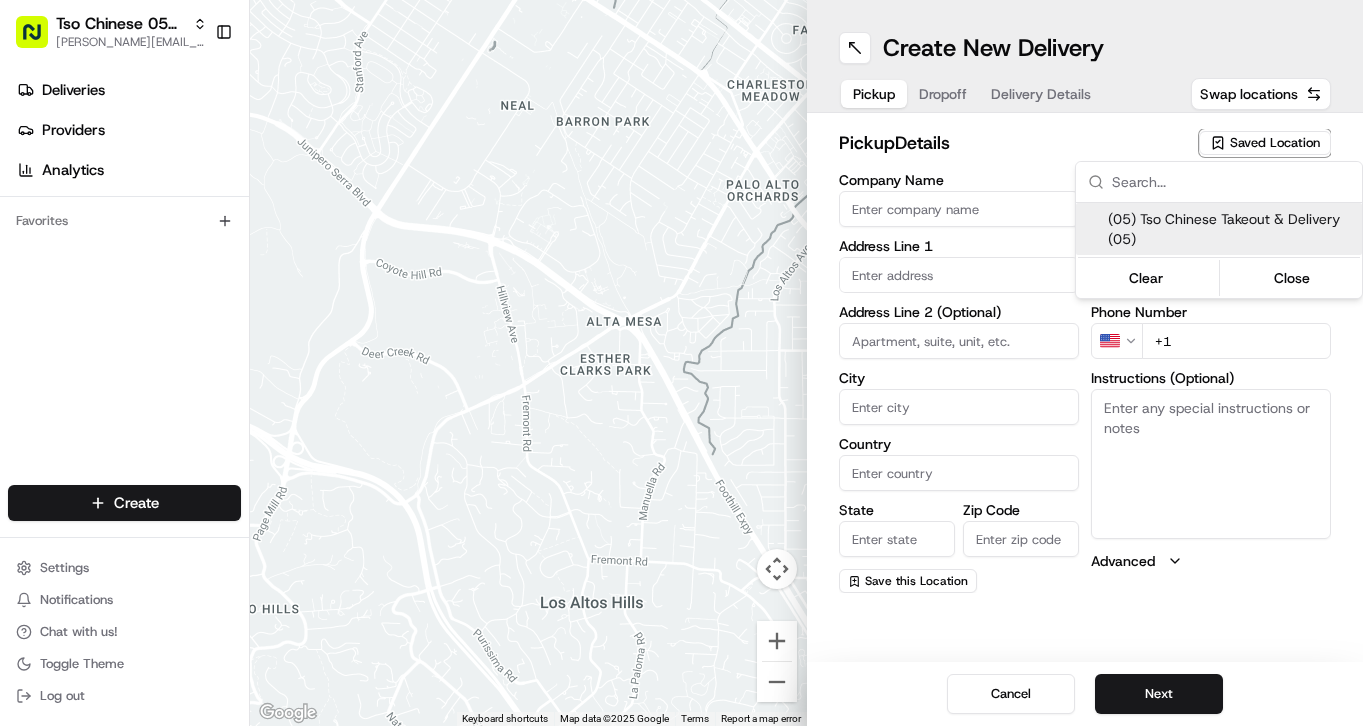 click on "(05) Tso Chinese Takeout & Delivery (05)" at bounding box center [1231, 229] 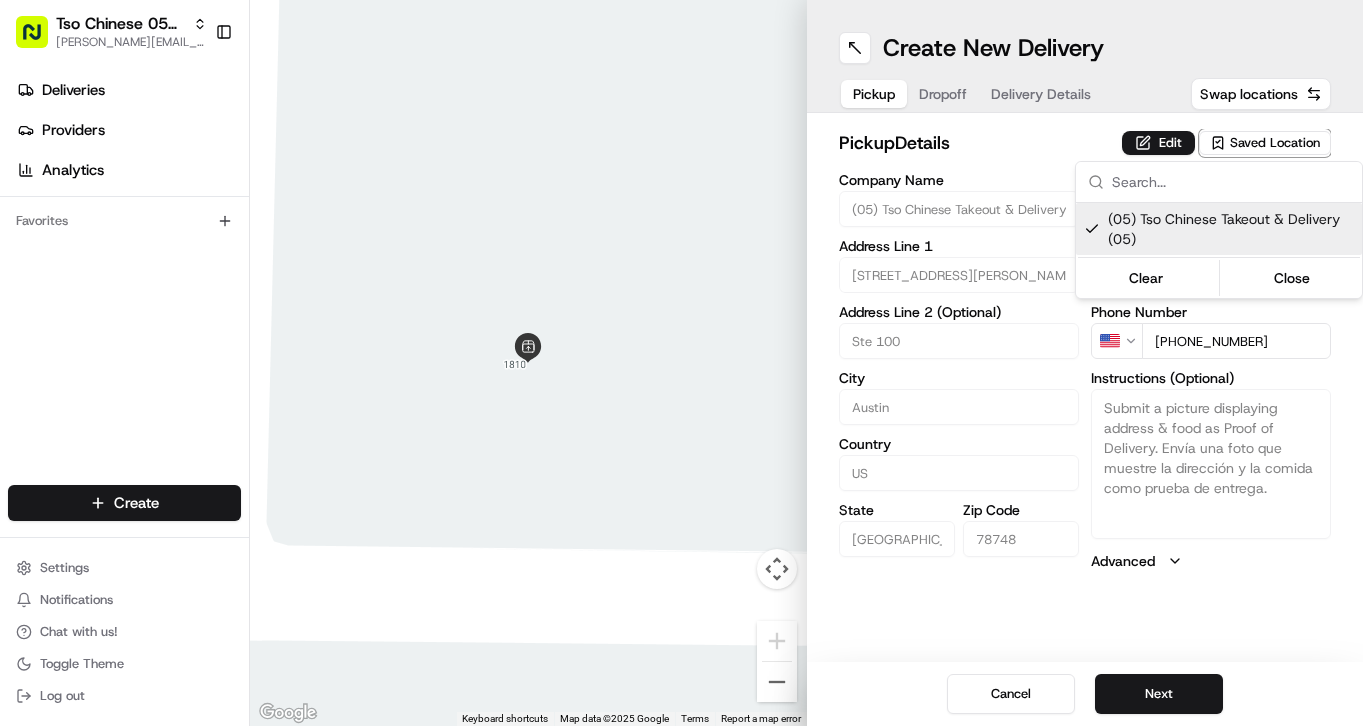 click on "Tso Chinese 05 Menchaca [EMAIL_ADDRESS][DOMAIN_NAME] Toggle Sidebar Deliveries Providers Analytics Favorites Main Menu Members & Organization Organization Users Roles Preferences Customization Tracking Orchestration Automations Dispatch Strategy Locations Pickup Locations Dropoff Locations Billing Billing Refund Requests Integrations Notification Triggers Webhooks API Keys Request Logs Create Settings Notifications Chat with us! Toggle Theme Log out ← Move left → Move right ↑ Move up ↓ Move down + Zoom in - Zoom out Home Jump left by 75% End Jump right by 75% Page Up Jump up by 75% Page Down Jump down by 75% To navigate, press the arrow keys. Keyboard shortcuts Map Data Map data ©2025 Google Map data ©2025 Google 2 m  Click to toggle between metric and imperial units Terms Report a map error Create New Delivery Pickup Dropoff Delivery Details Swap locations pickup  Details  Edit Saved Location Company Name (05) Tso Chinese Takeout & Delivery Address Line 1 [STREET_ADDRESS][PERSON_NAME]" at bounding box center [681, 363] 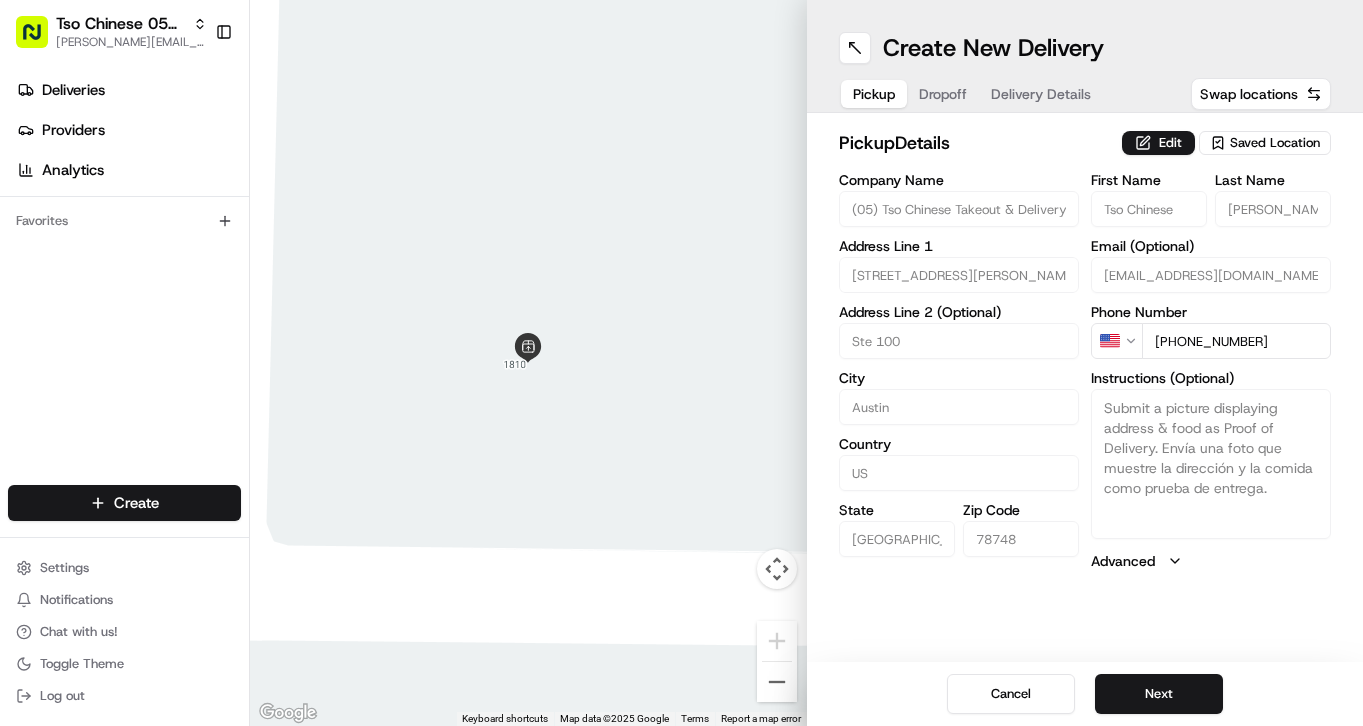 click on "Dropoff" at bounding box center [943, 94] 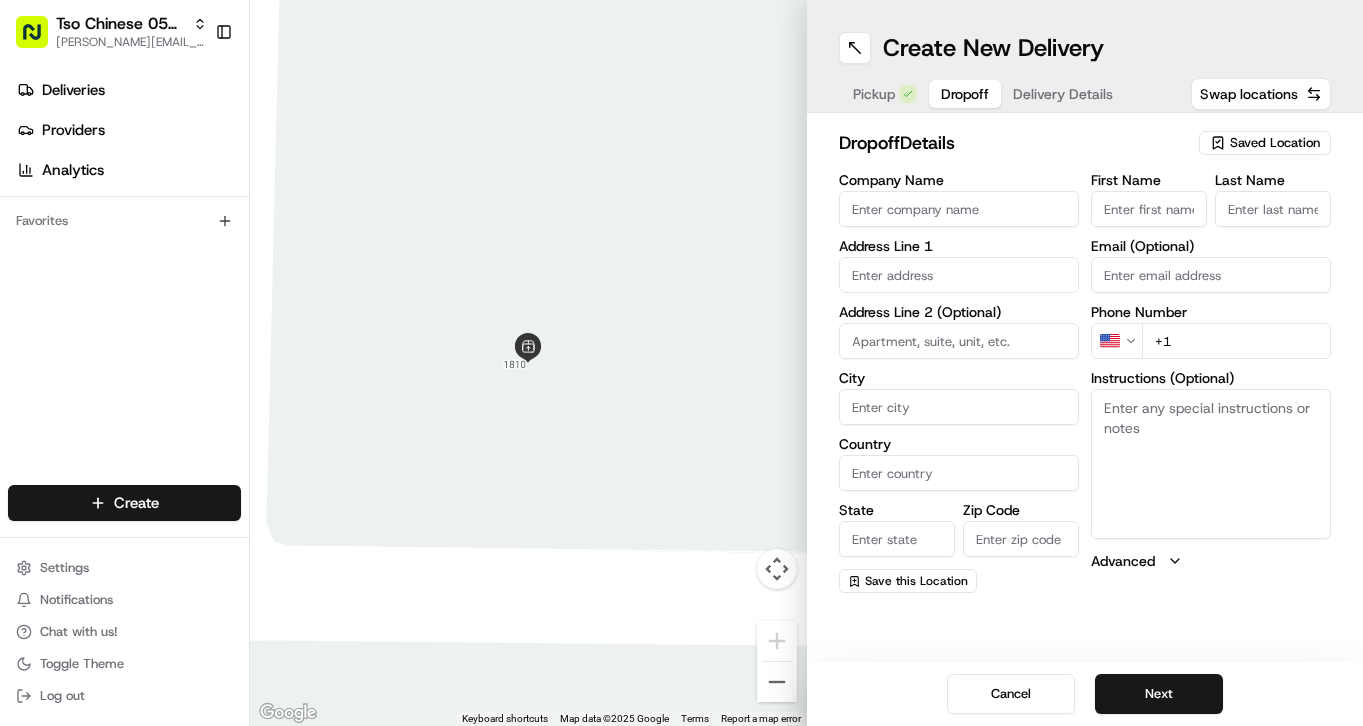 click on "Pickup Dropoff Delivery Details" at bounding box center [983, 94] 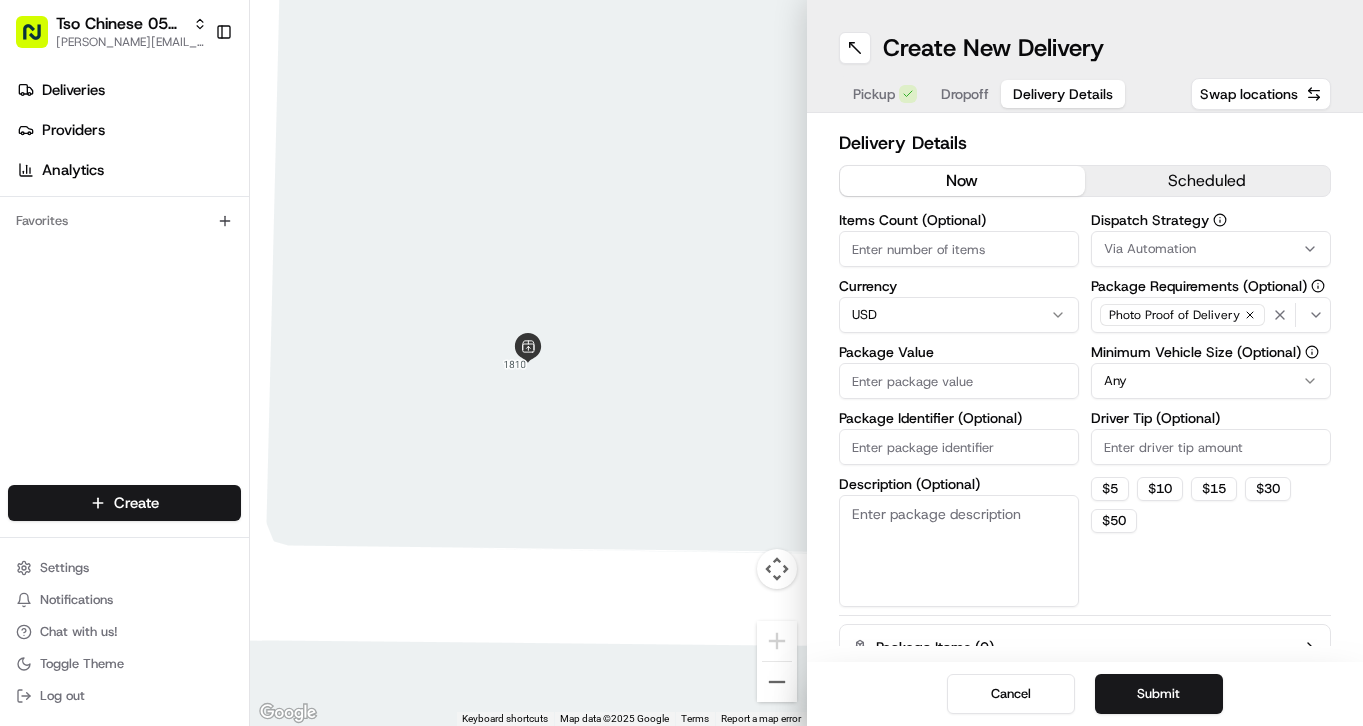 click on "Delivery Details" at bounding box center [1063, 94] 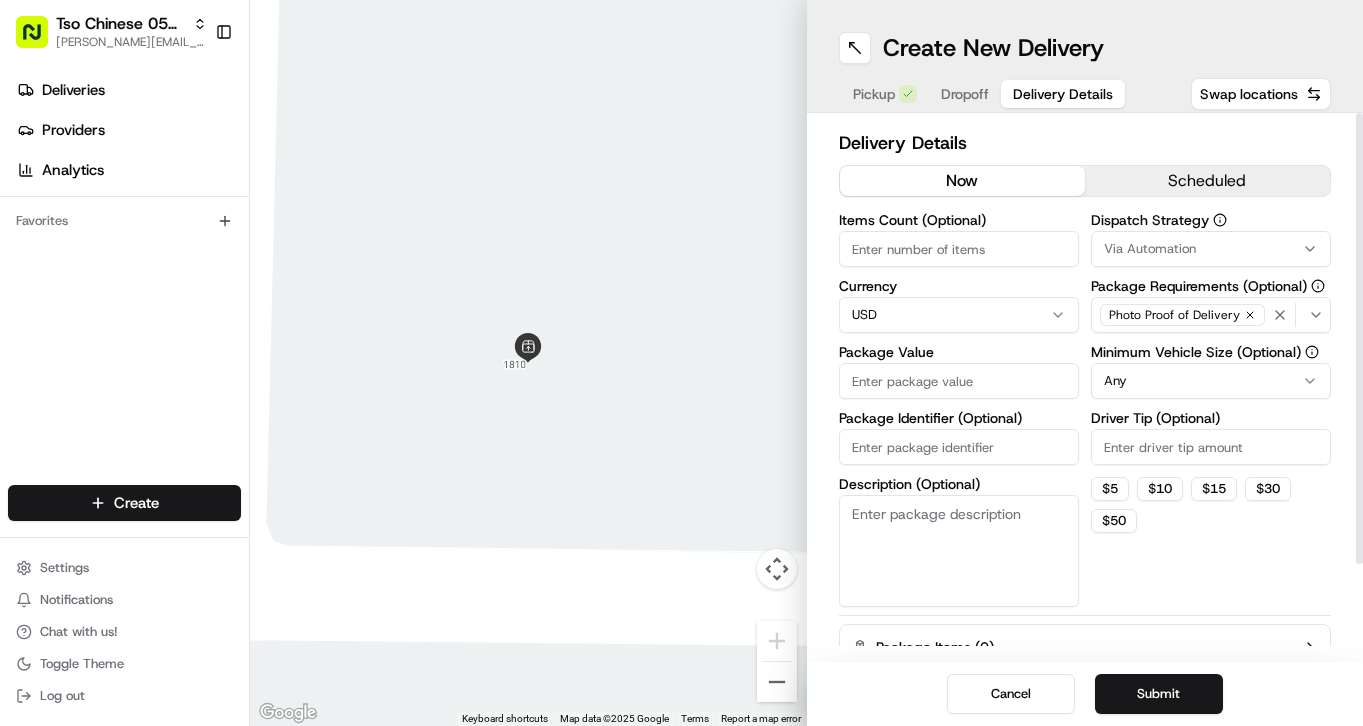 click on "Items Count (Optional) Currency USD Package Value Package Identifier (Optional) Description (Optional)" at bounding box center [959, 410] 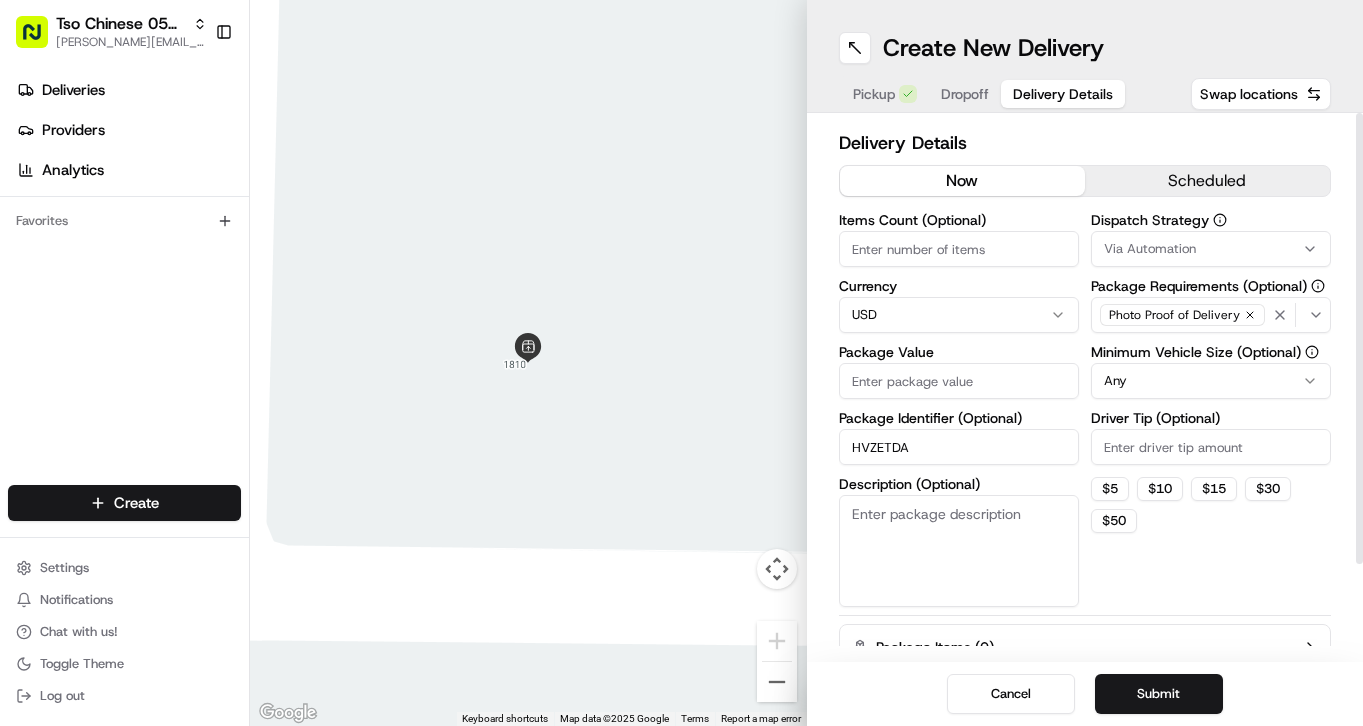 type on "HVZETDA" 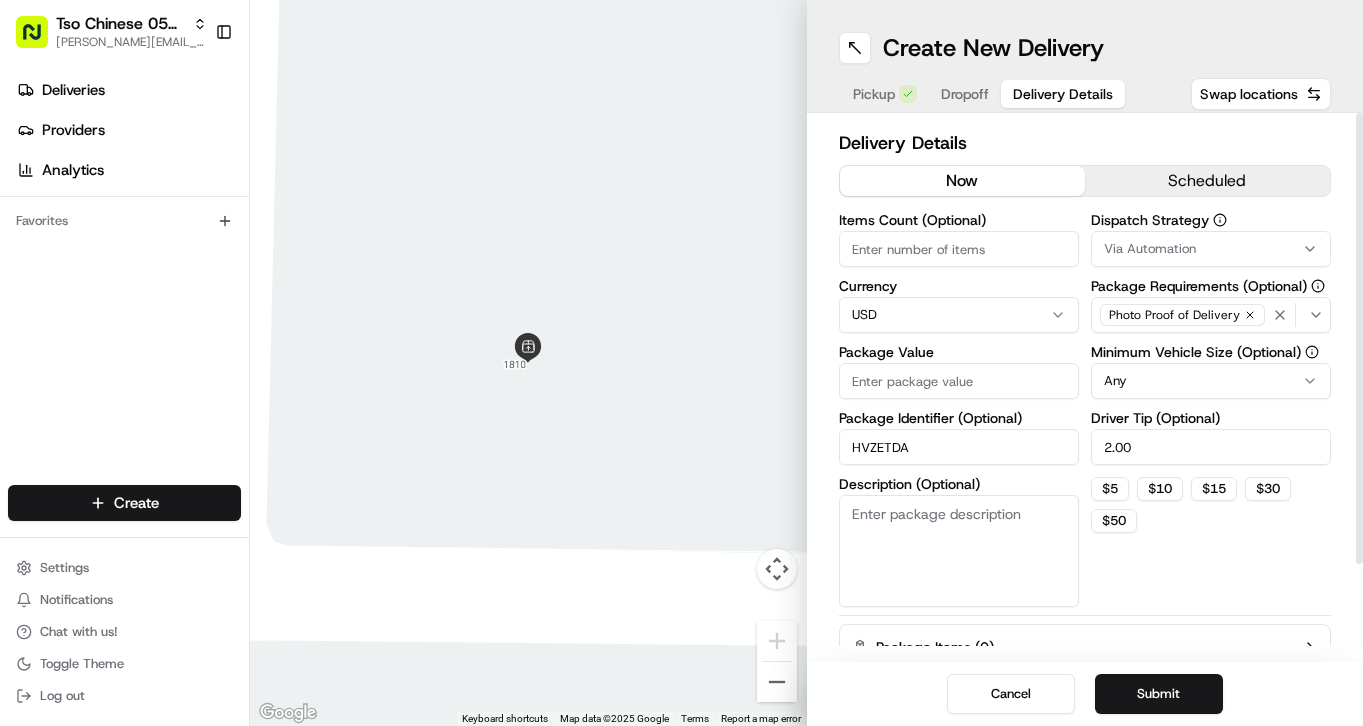 type on "2.00" 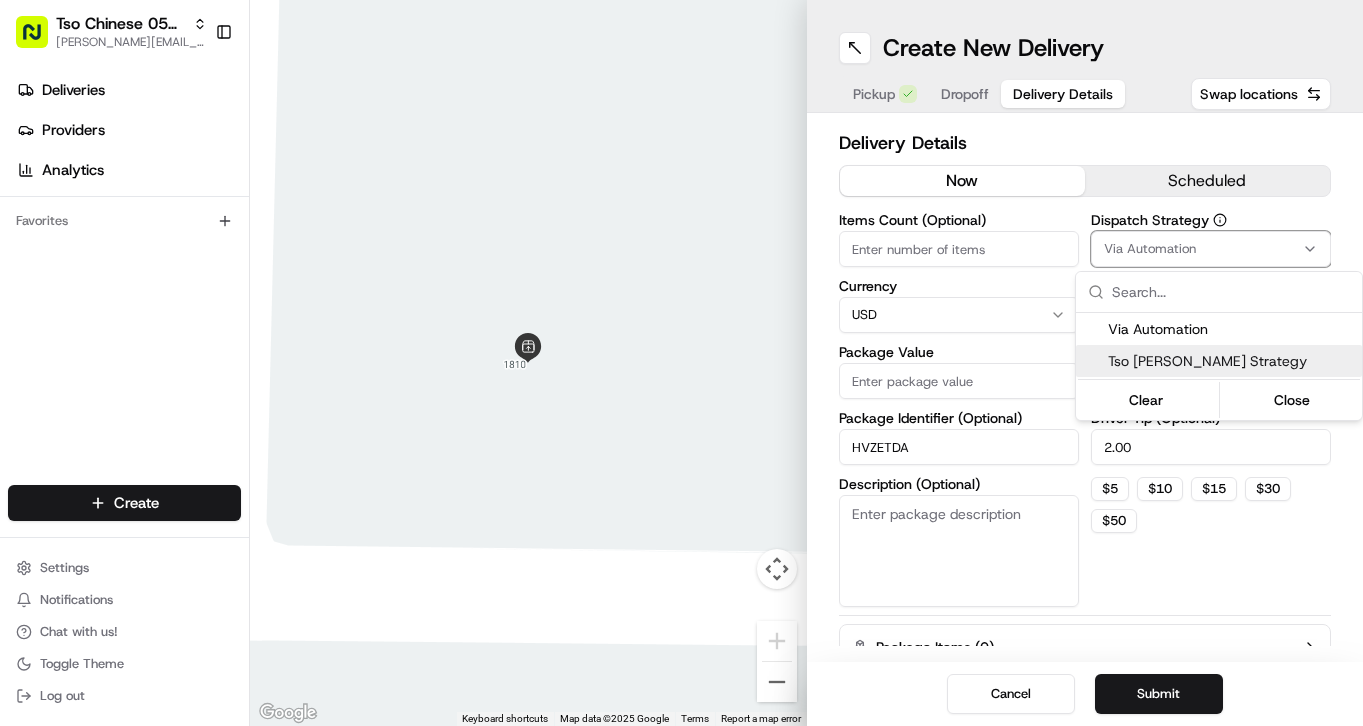 click on "Tso [PERSON_NAME] Strategy" at bounding box center (1231, 361) 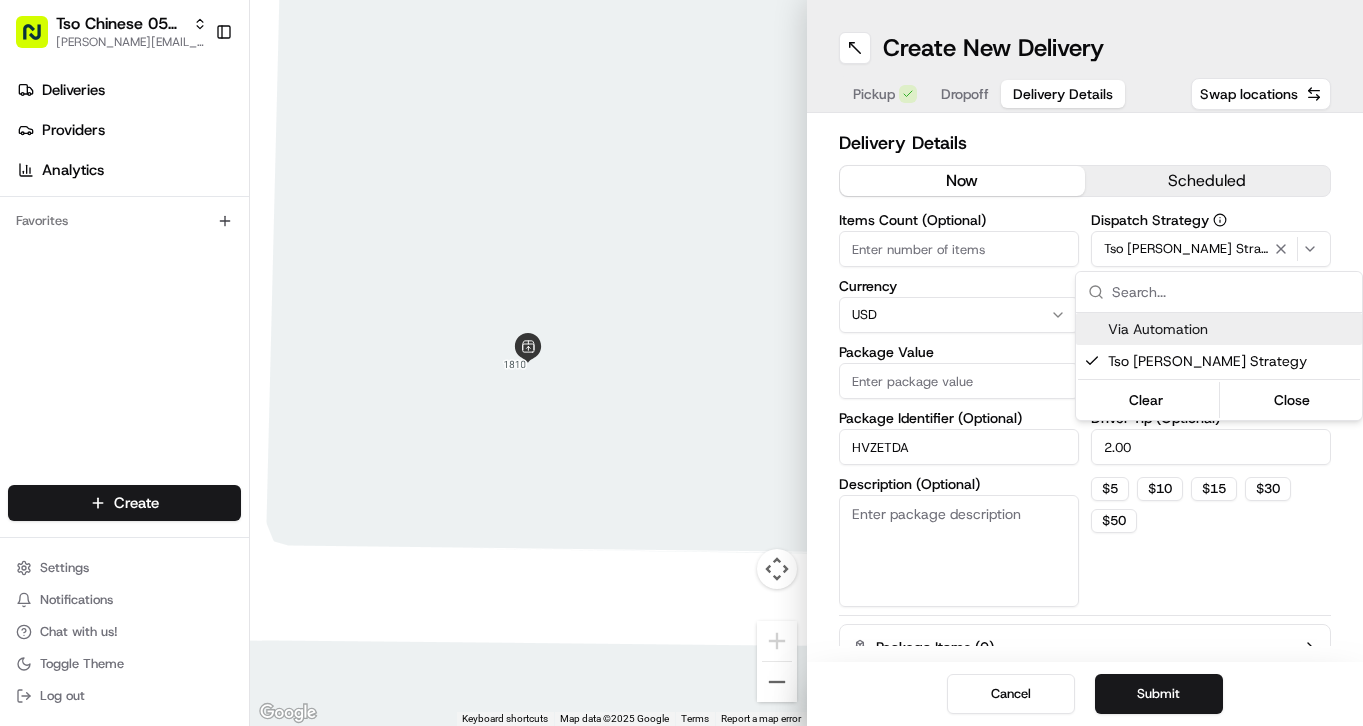 click on "Tso Chinese 05 Menchaca [EMAIL_ADDRESS][DOMAIN_NAME] Toggle Sidebar Deliveries Providers Analytics Favorites Main Menu Members & Organization Organization Users Roles Preferences Customization Tracking Orchestration Automations Dispatch Strategy Locations Pickup Locations Dropoff Locations Billing Billing Refund Requests Integrations Notification Triggers Webhooks API Keys Request Logs Create Settings Notifications Chat with us! Toggle Theme Log out ← Move left → Move right ↑ Move up ↓ Move down + Zoom in - Zoom out Home Jump left by 75% End Jump right by 75% Page Up Jump up by 75% Page Down Jump down by 75% To navigate, press the arrow keys. Keyboard shortcuts Map Data Map data ©2025 Google Map data ©2025 Google 2 m  Click to toggle between metric and imperial units Terms Report a map error Create New Delivery Pickup Dropoff Delivery Details Swap locations Delivery Details now scheduled Items Count (Optional) Currency USD Package Value Package Identifier (Optional) HVZETDA Dispatch Strategy" at bounding box center [681, 363] 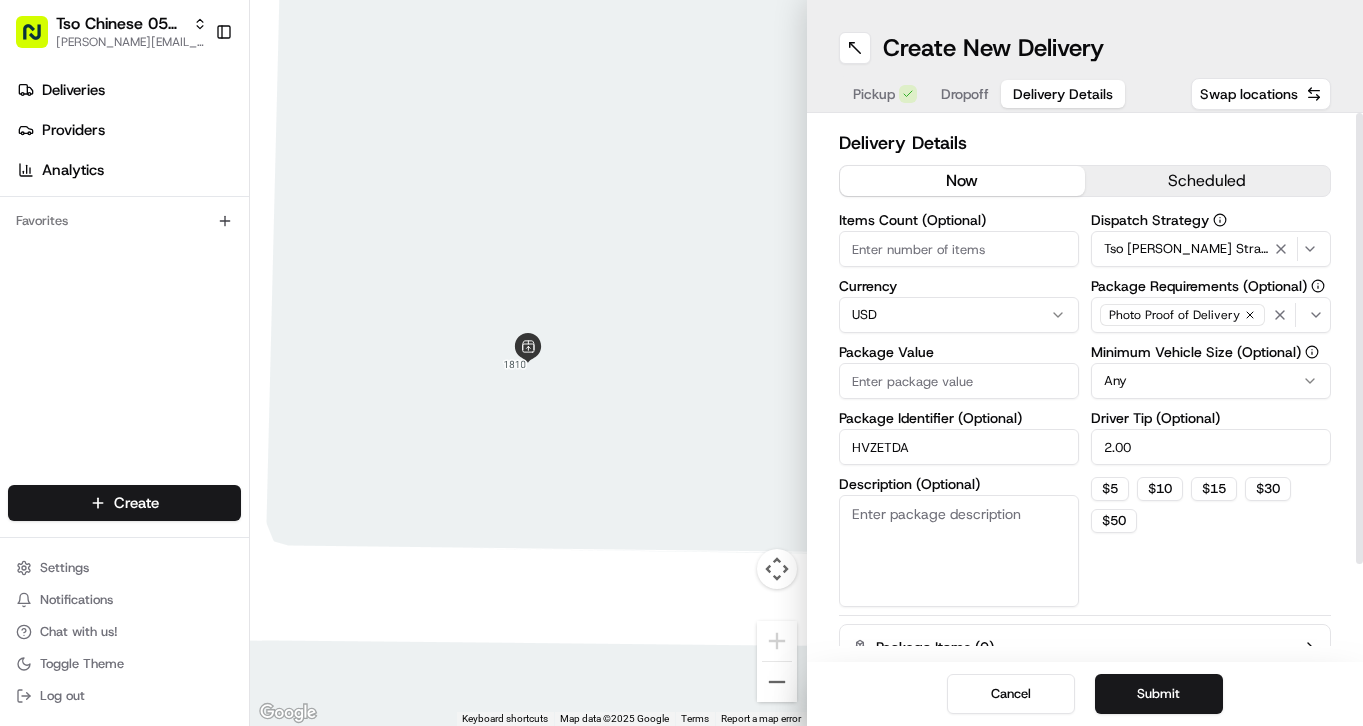 click on "Items Count (Optional)" at bounding box center [959, 249] 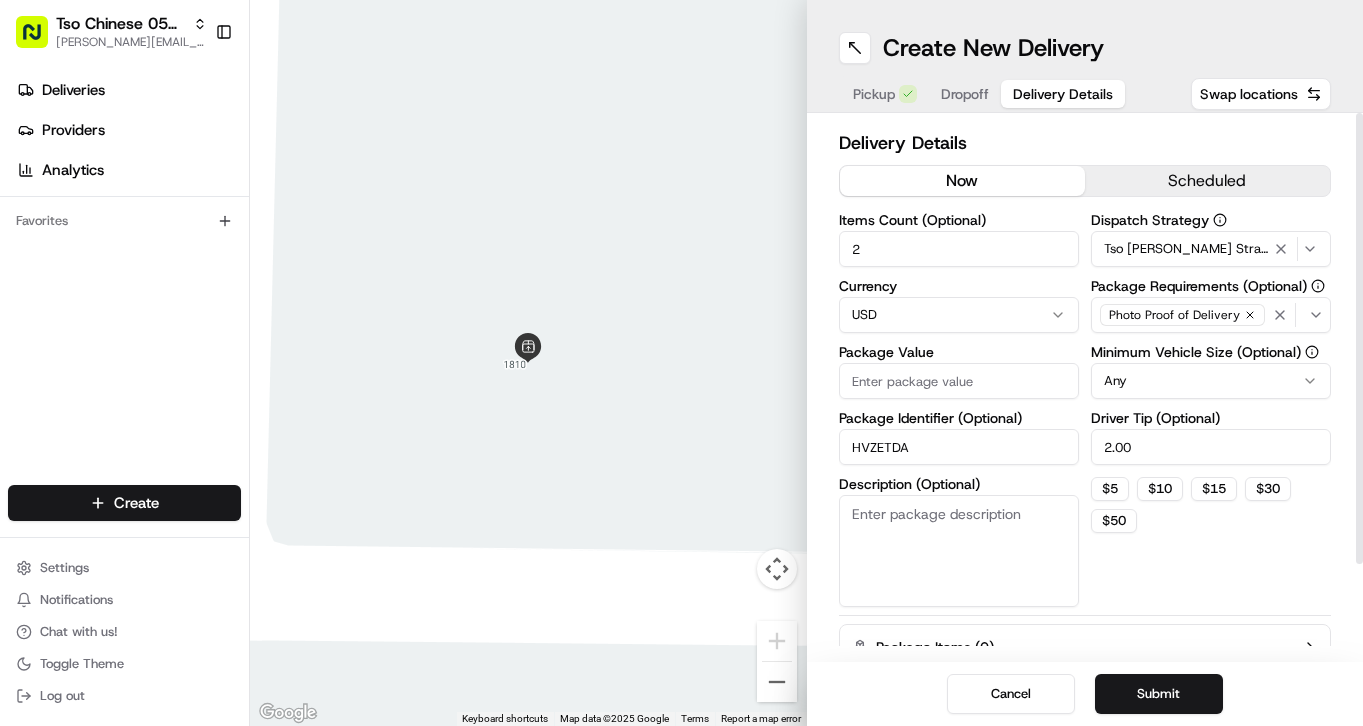 type on "2" 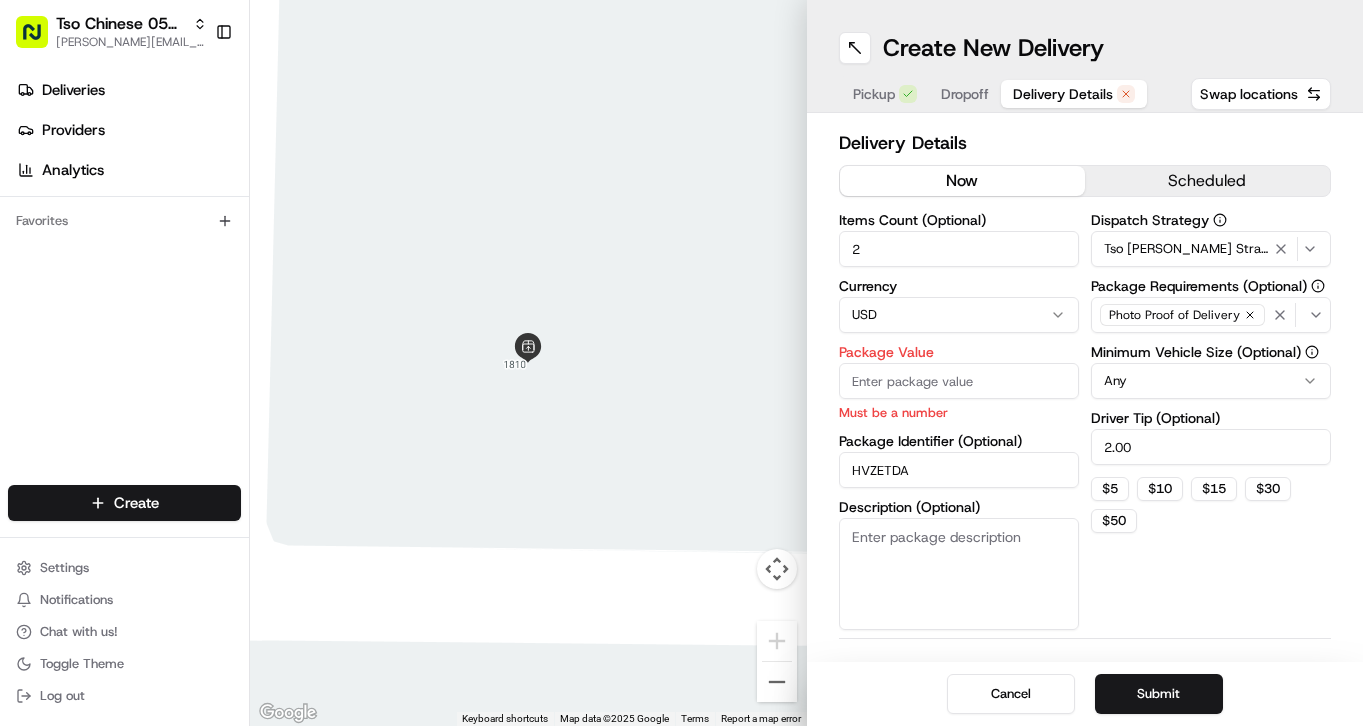 paste on "31.28" 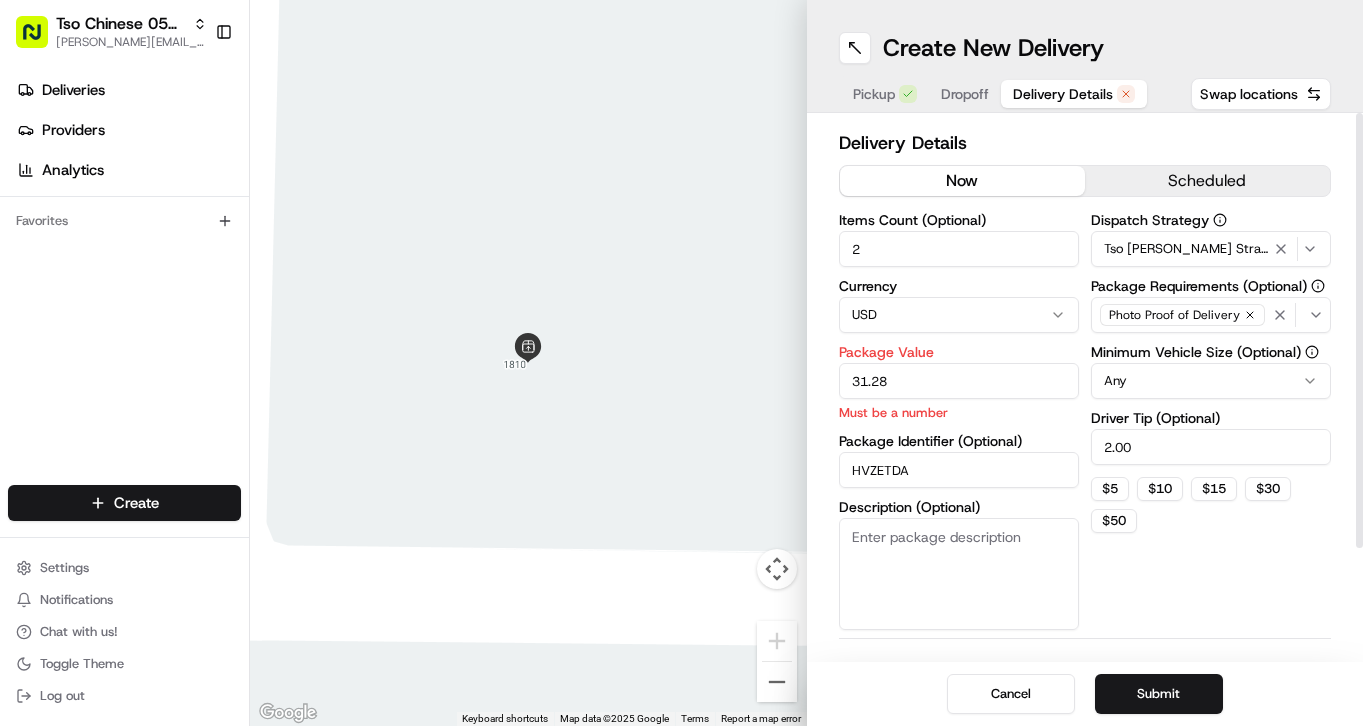 type on "31.28" 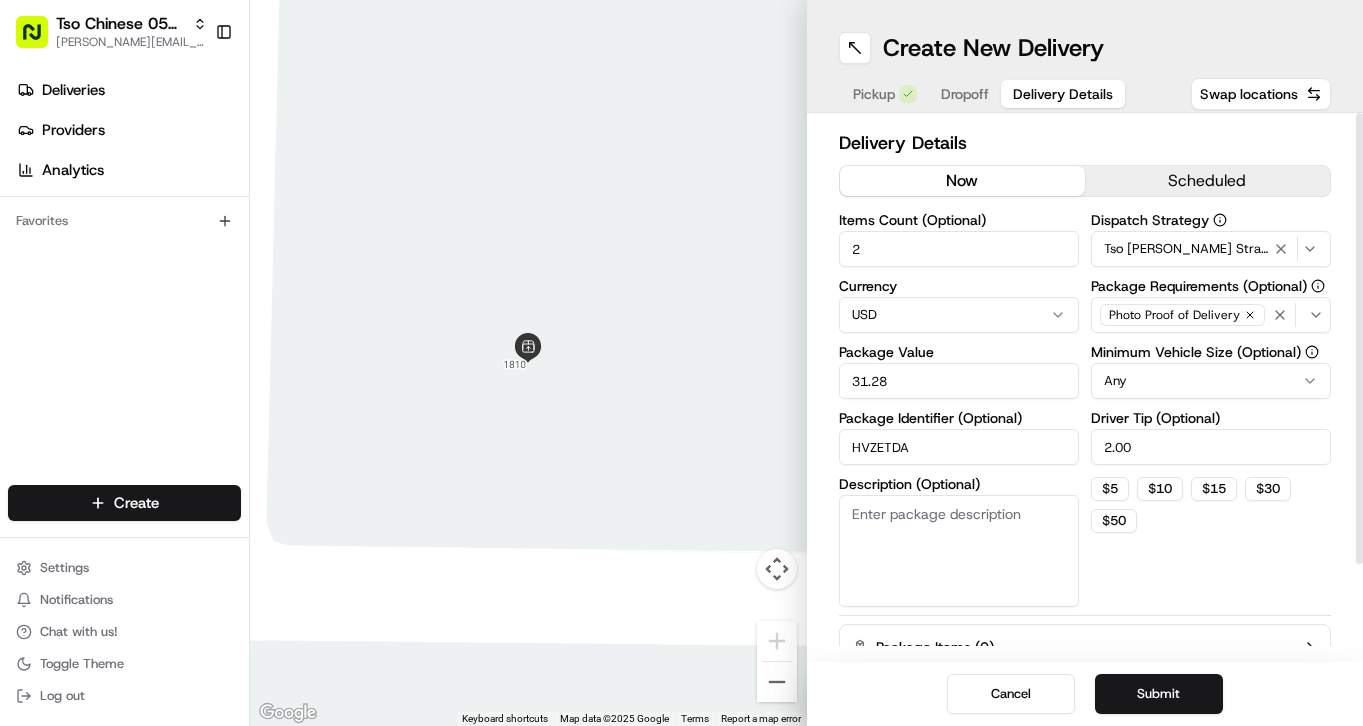 click on "Dispatch Strategy Tso [PERSON_NAME] Strategy Package Requirements (Optional) Photo Proof of Delivery Minimum Vehicle Size (Optional) Any Driver Tip (Optional) 2.00 $ 5 $ 10 $ 15 $ 30 $ 50" at bounding box center (1211, 410) 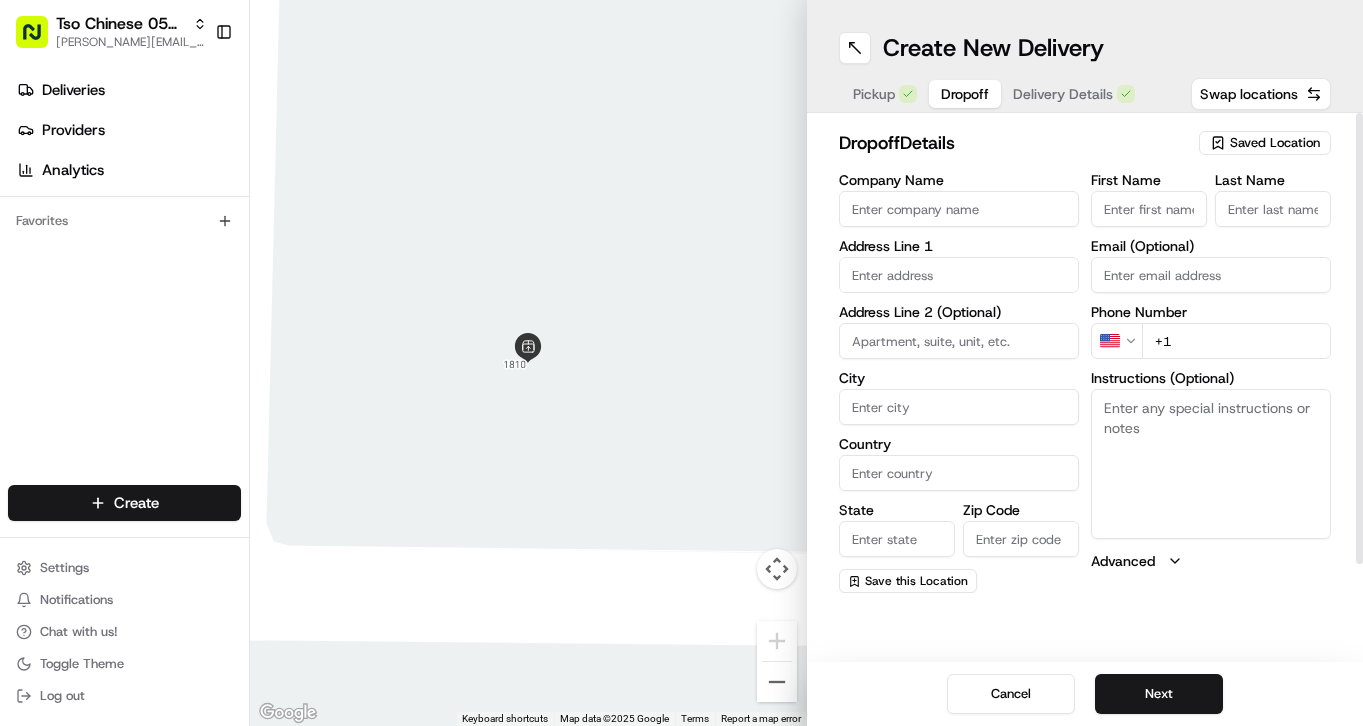 click on "Dropoff" at bounding box center (965, 94) 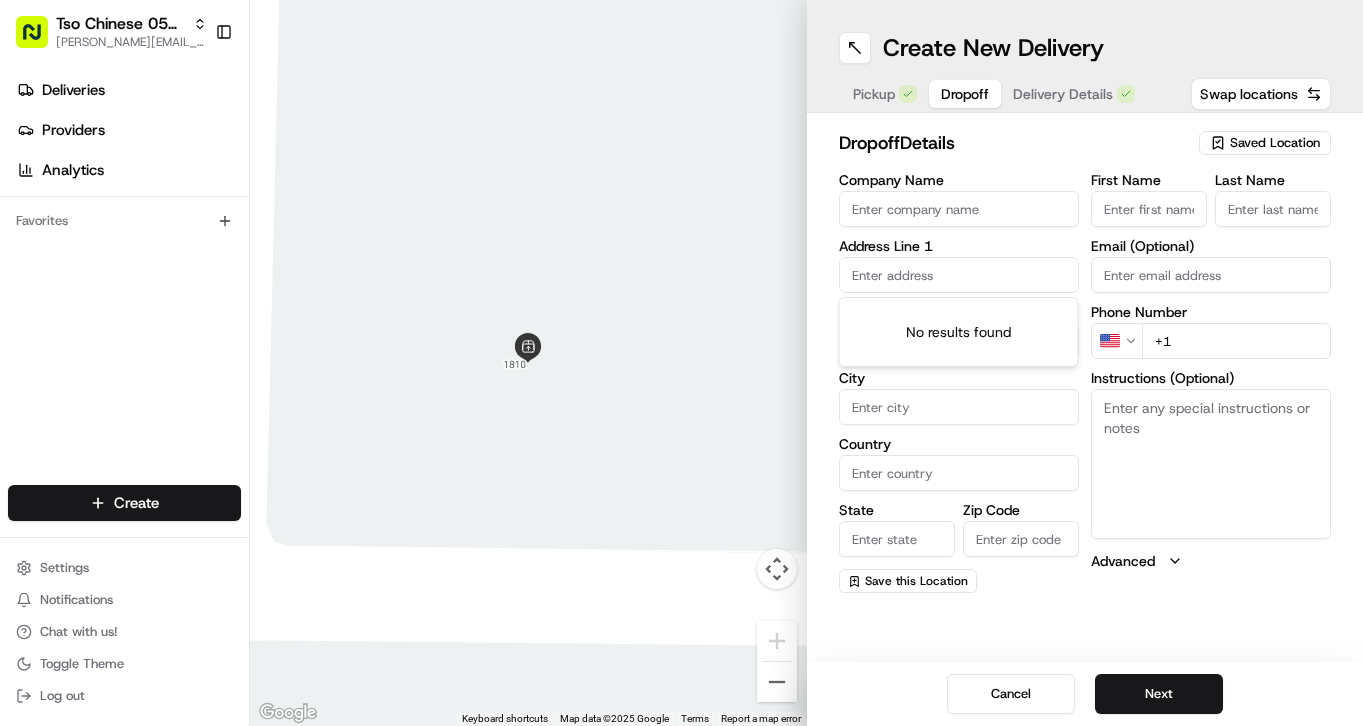 click at bounding box center [959, 275] 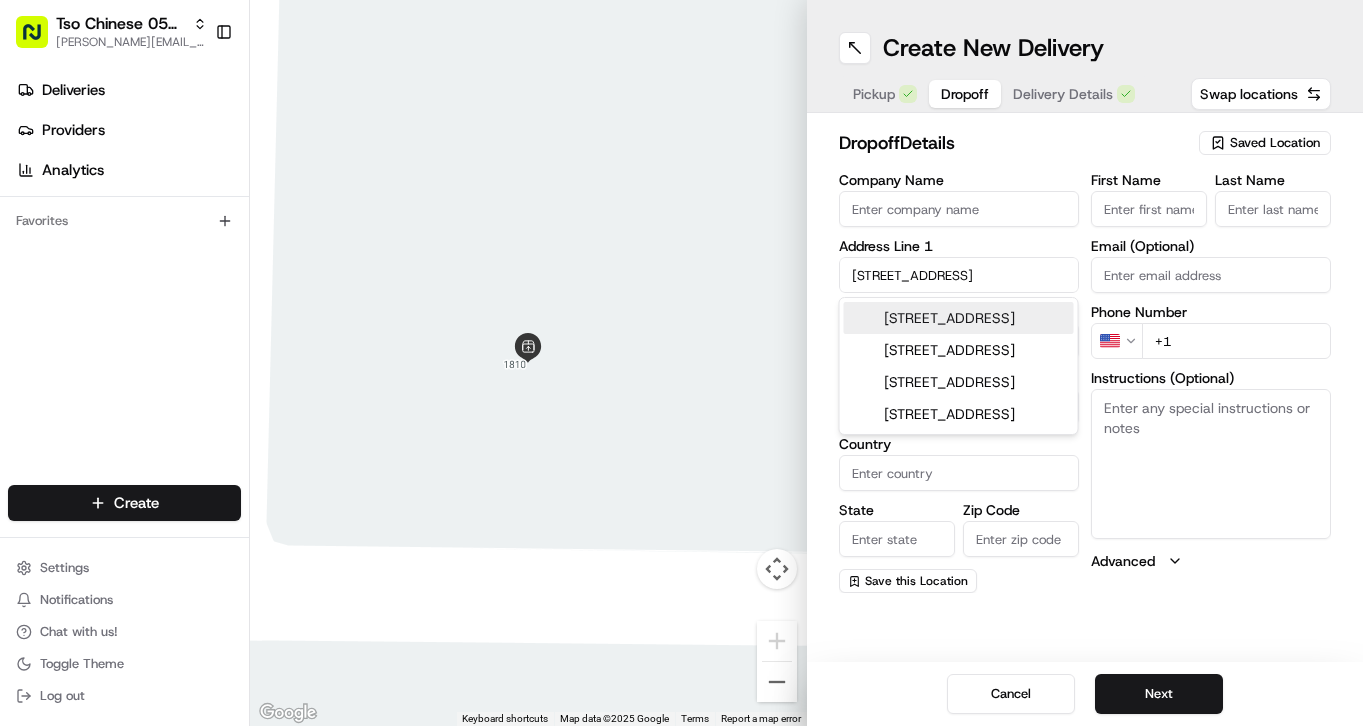 click on "[STREET_ADDRESS]" at bounding box center (959, 318) 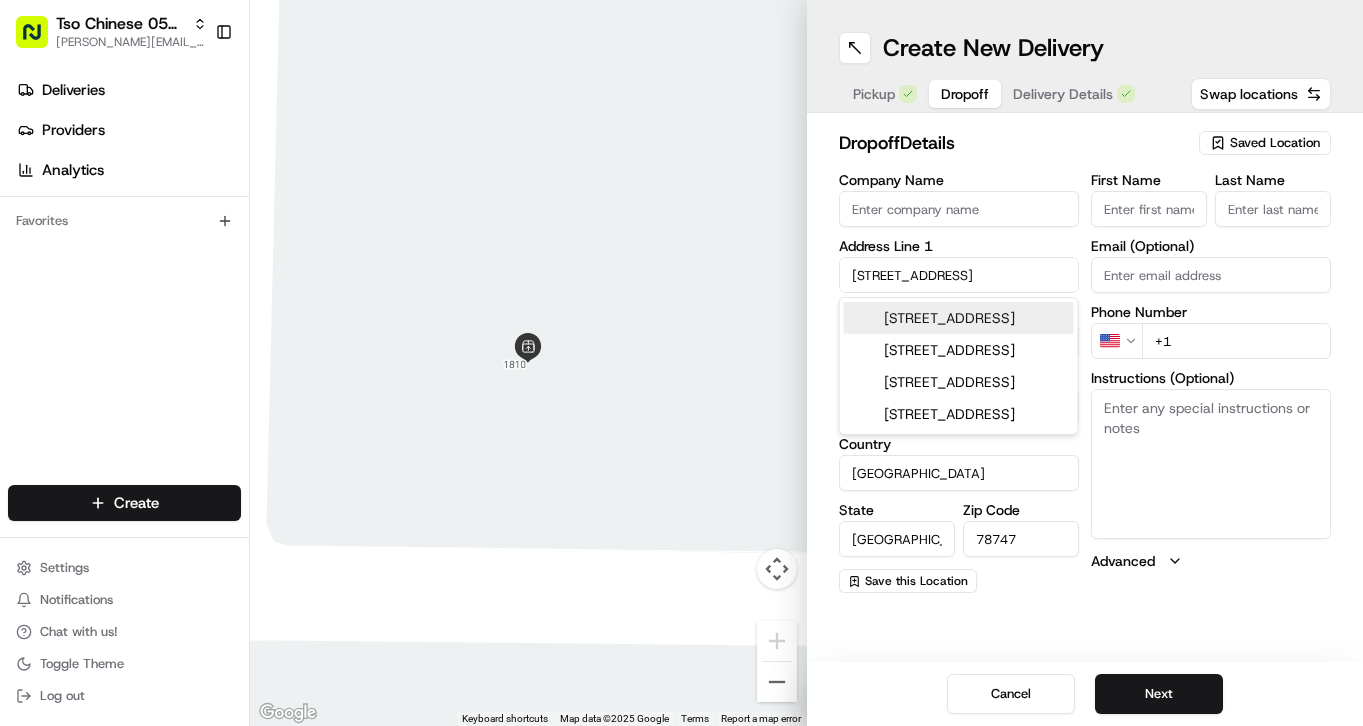 type on "[STREET_ADDRESS]" 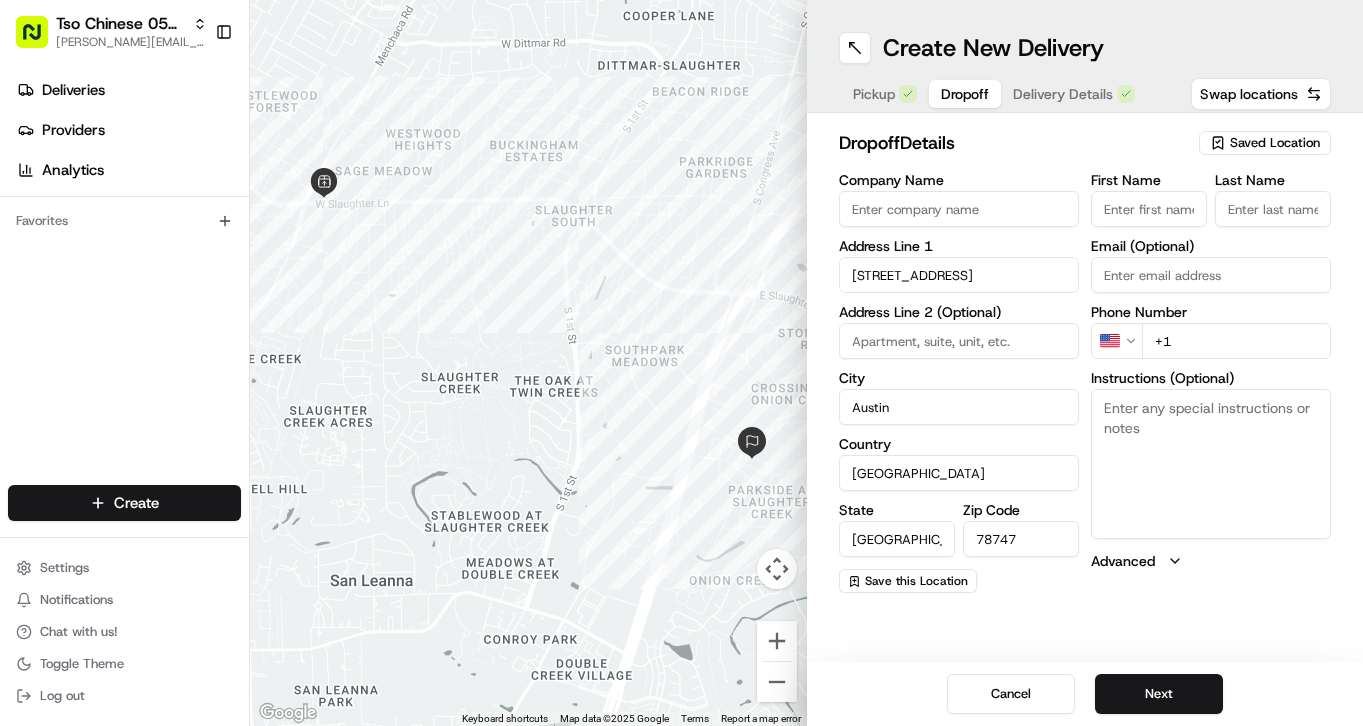 click on "+1" at bounding box center (1236, 341) 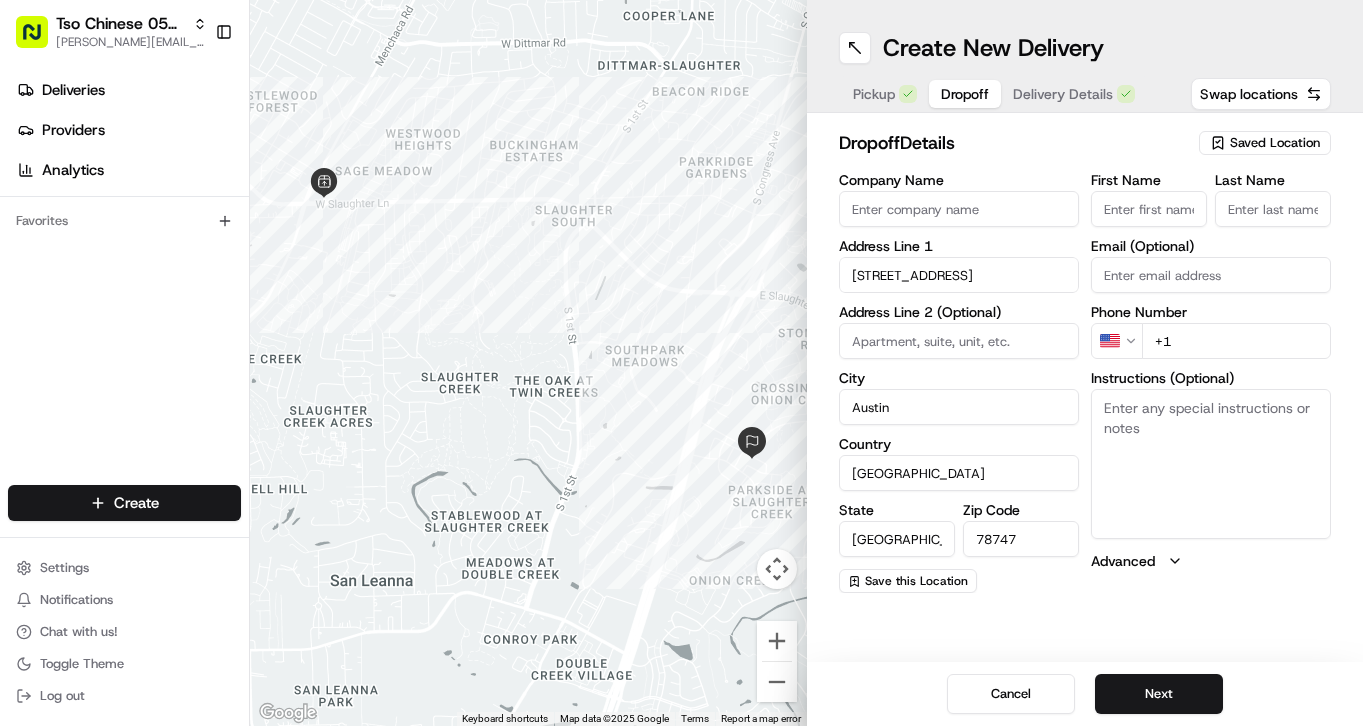 paste on "[PHONE_NUMBER]" 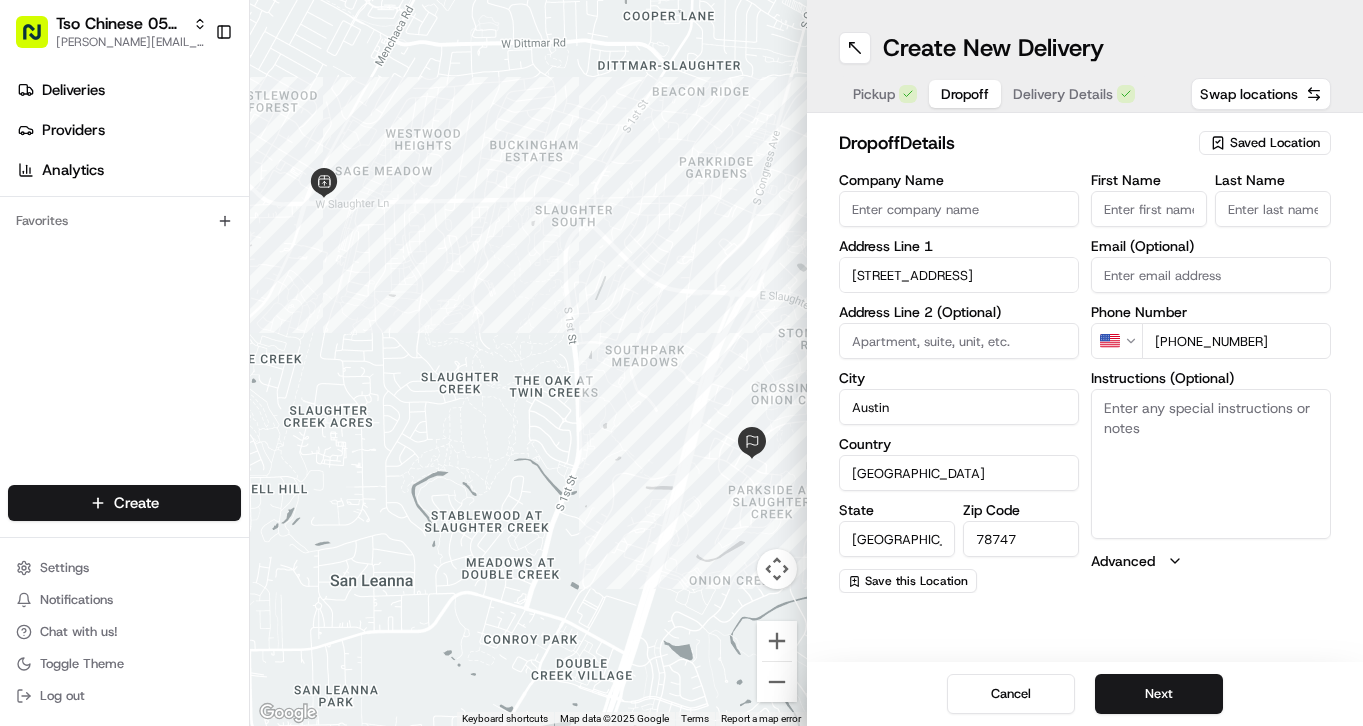 type on "[PHONE_NUMBER]" 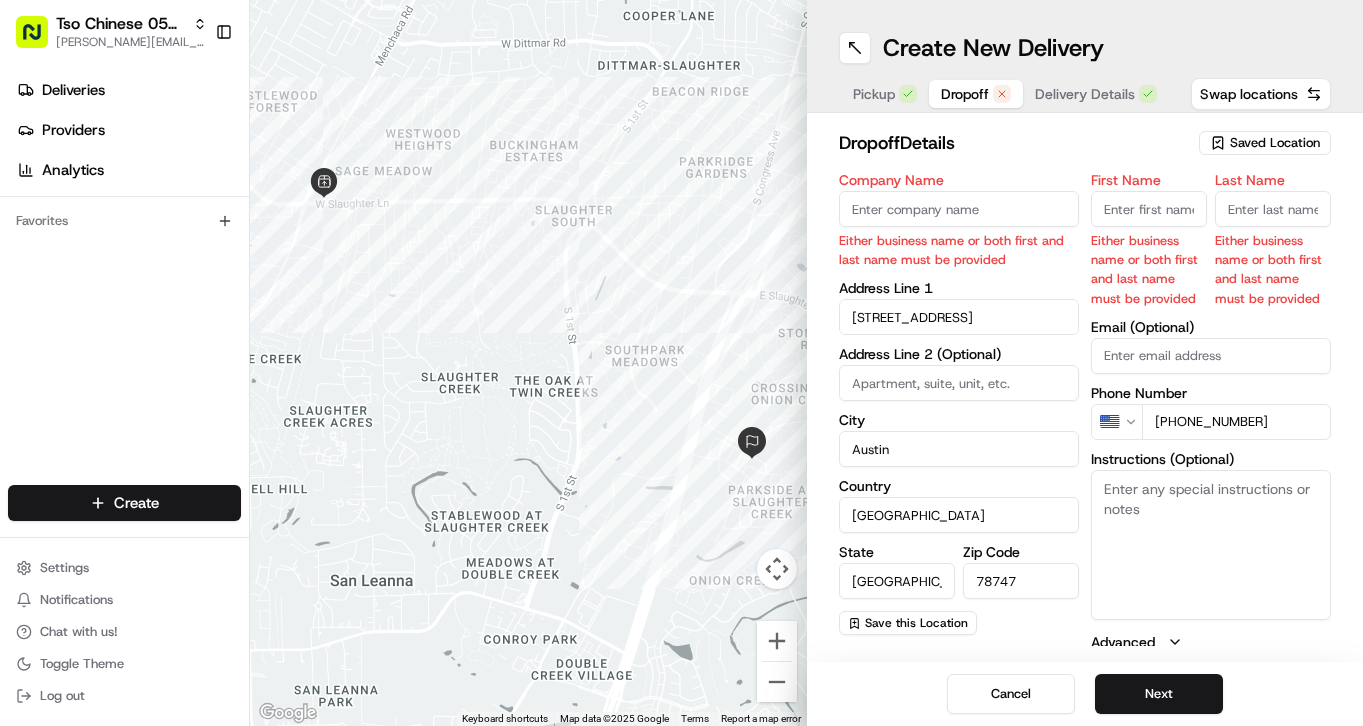 paste on "[PERSON_NAME]" 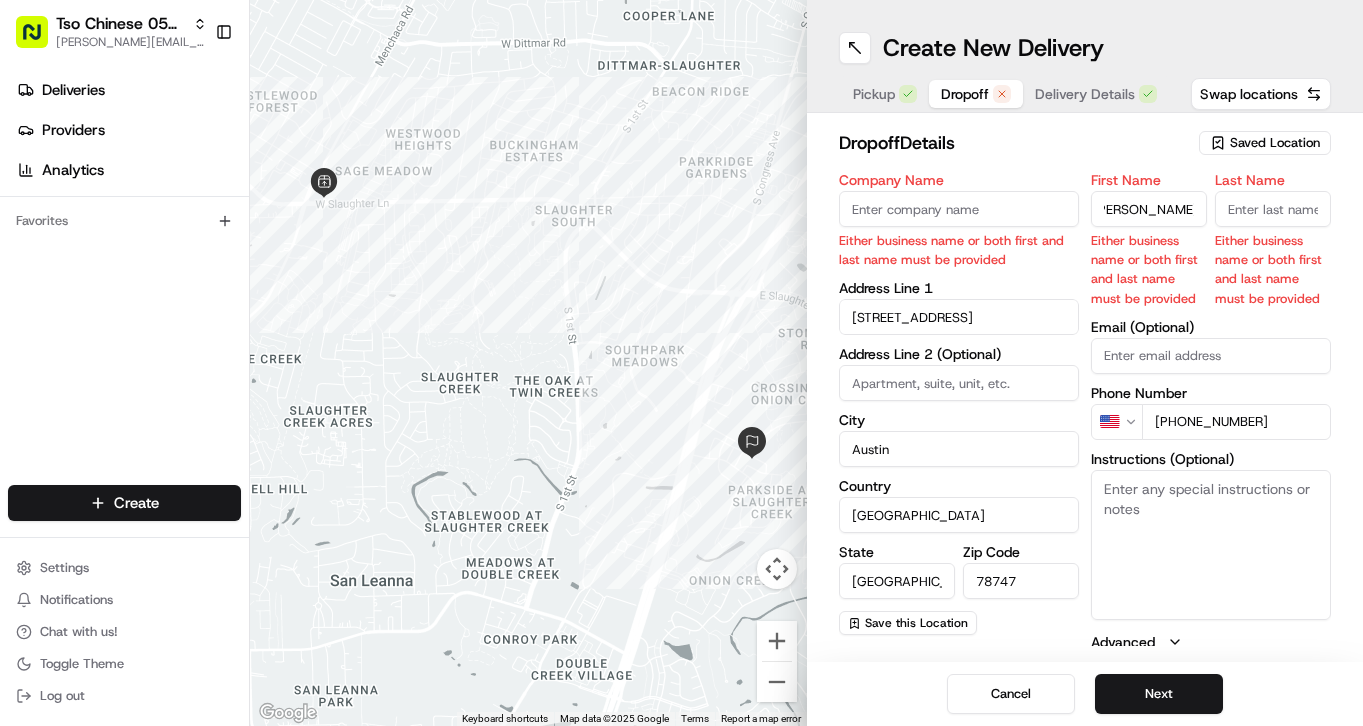 scroll, scrollTop: 0, scrollLeft: 16, axis: horizontal 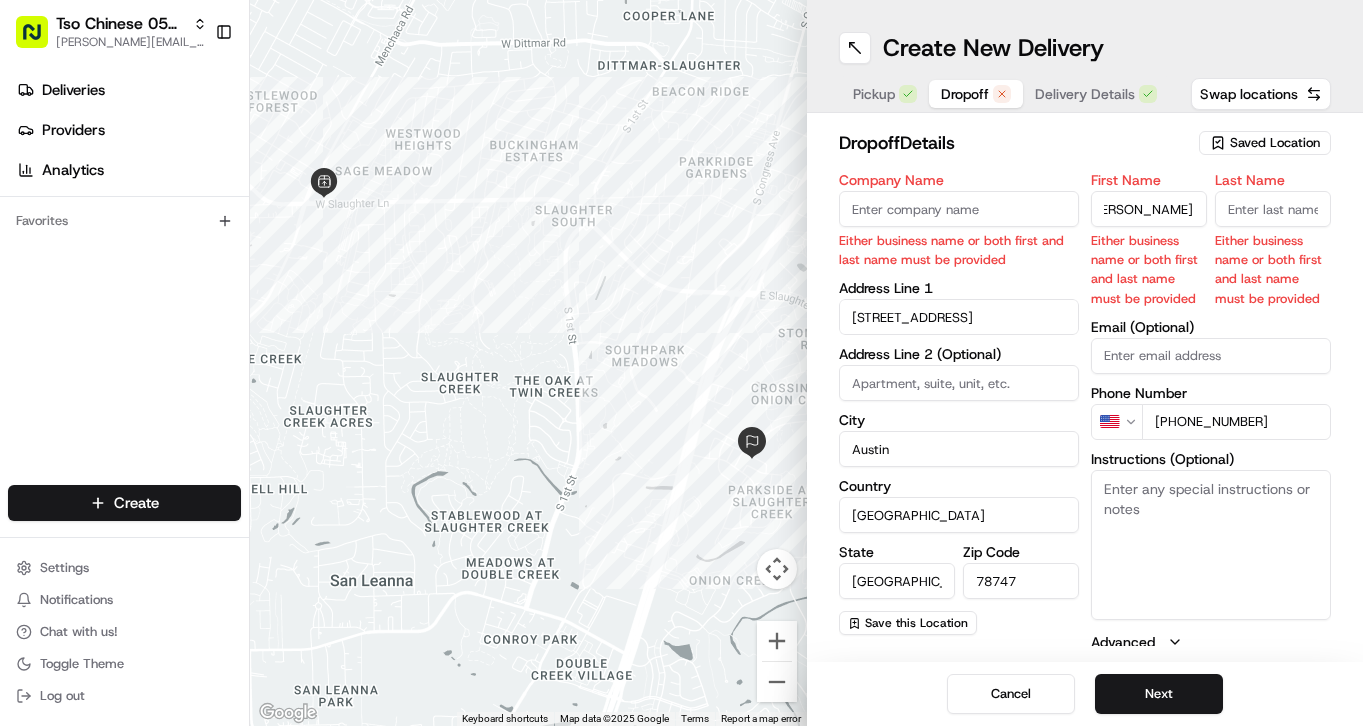 type on "[PERSON_NAME]`" 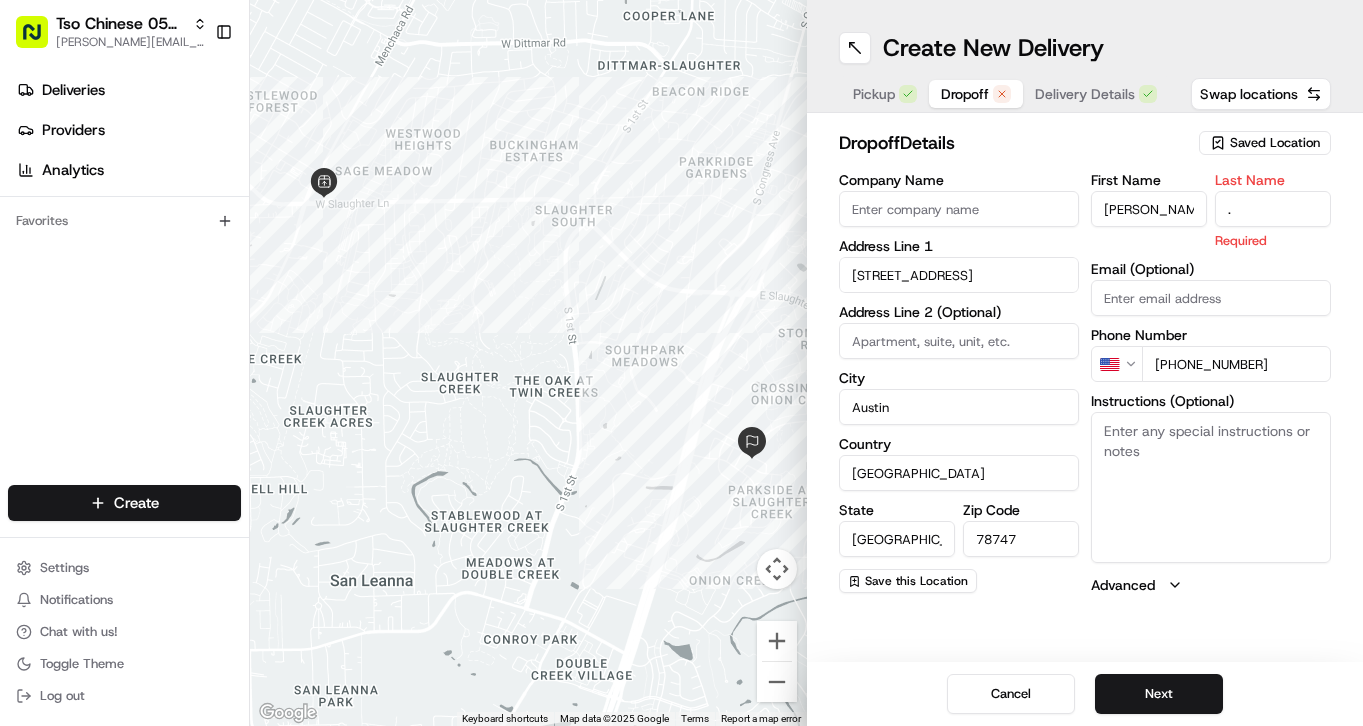 type on "." 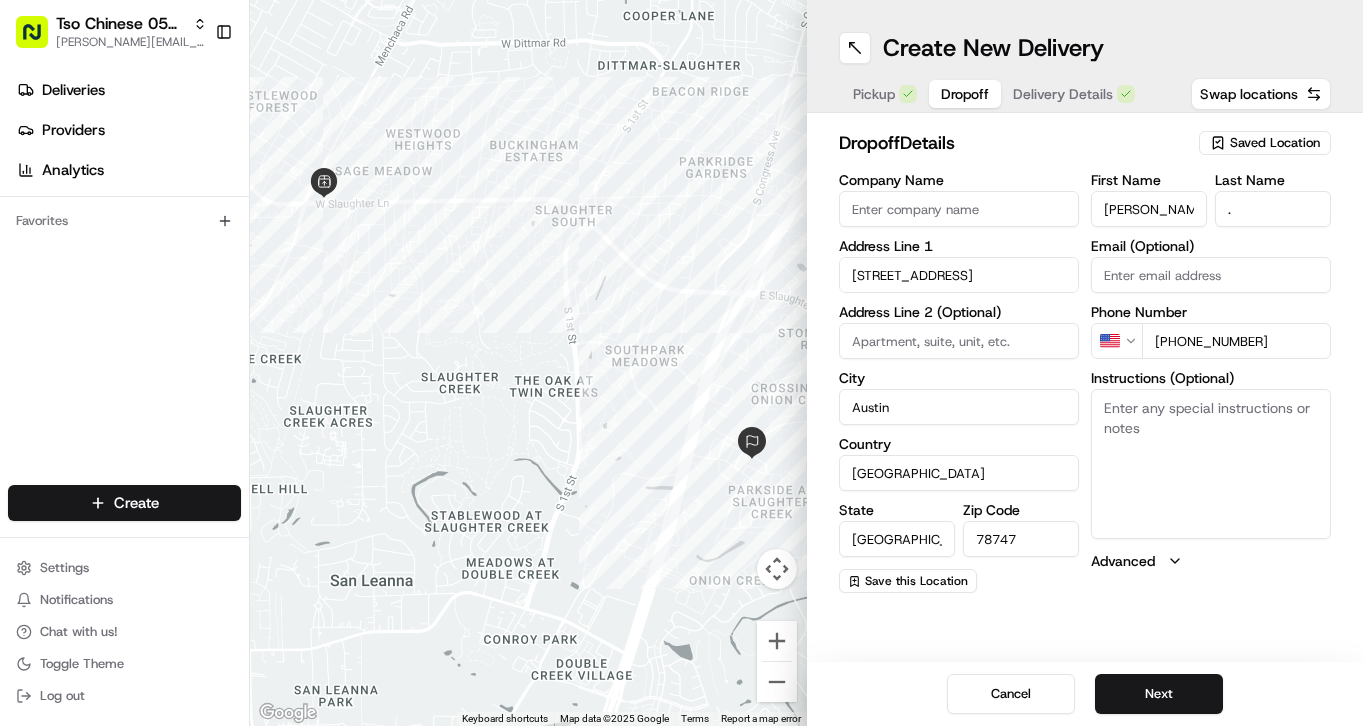 click on "dropoff  Details Saved Location Company Name Address Line 1 [STREET_ADDRESS] Address Line 2 (Optional) City [GEOGRAPHIC_DATA] [GEOGRAPHIC_DATA] [US_STATE] Zip Code 78747 Save this Location First Name [PERSON_NAME]` Last Name . Email (Optional) Phone Number US [PHONE_NUMBER] Instructions (Optional) Advanced" at bounding box center (1085, 361) 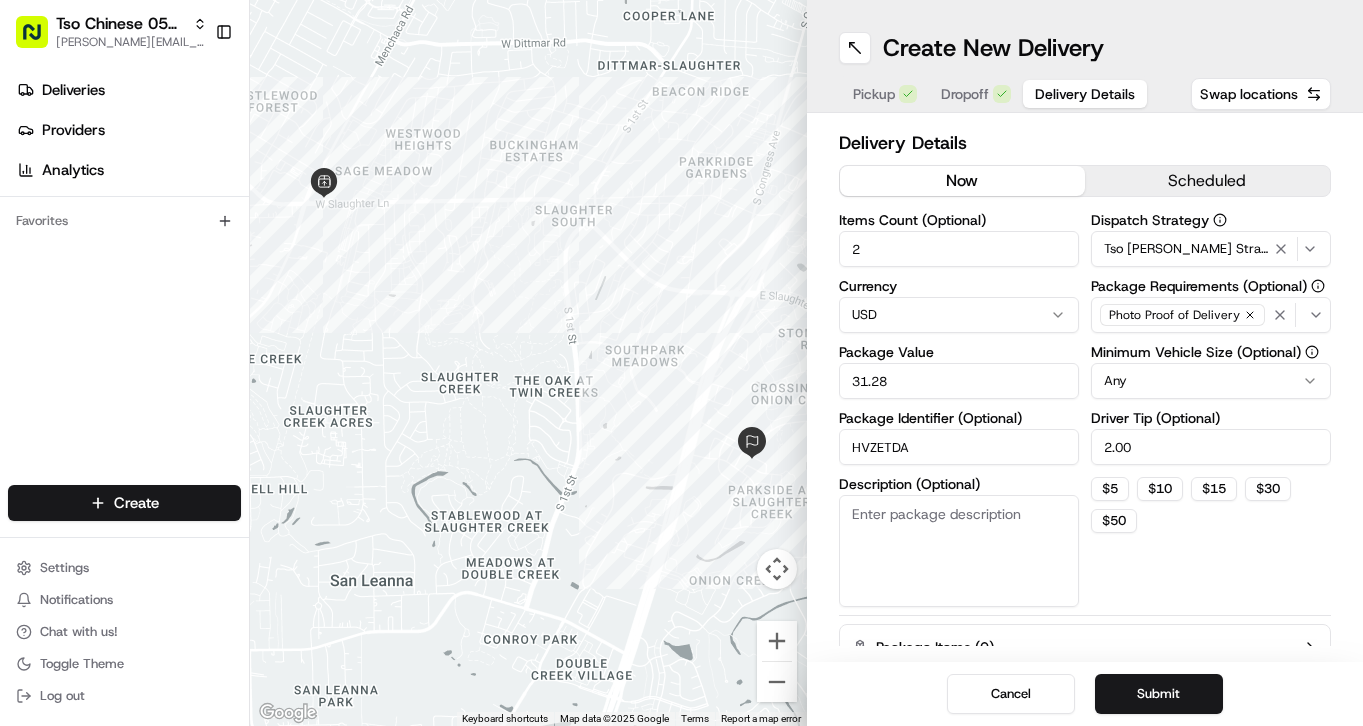 click on "Delivery Details" at bounding box center (1085, 94) 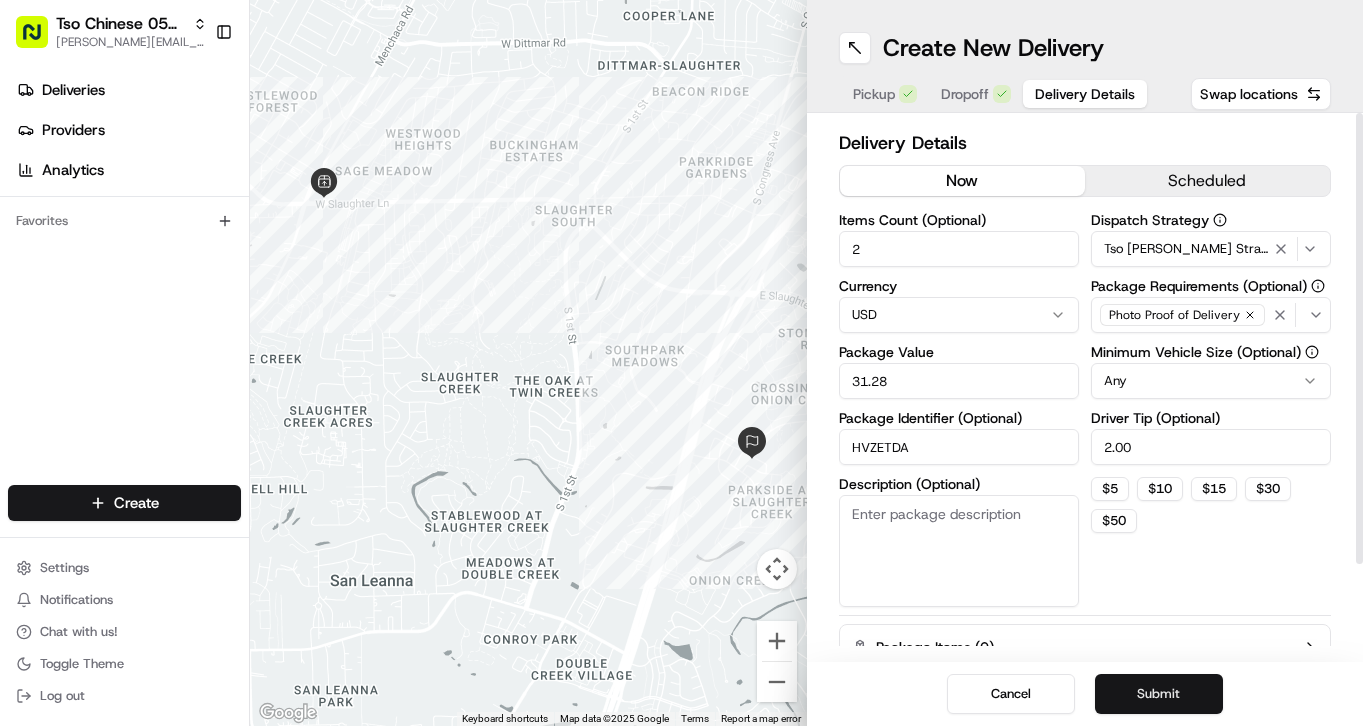 click on "Submit" at bounding box center [1159, 694] 